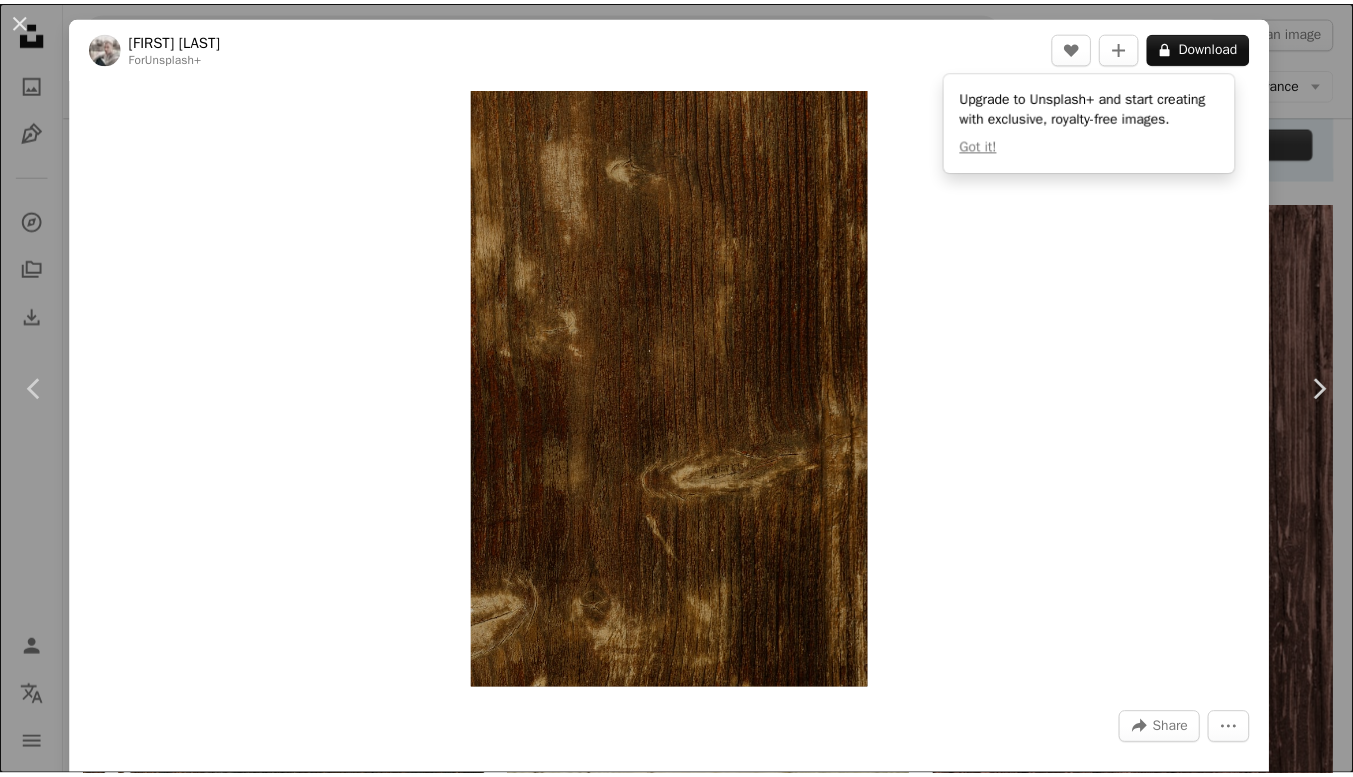 scroll, scrollTop: 847, scrollLeft: 0, axis: vertical 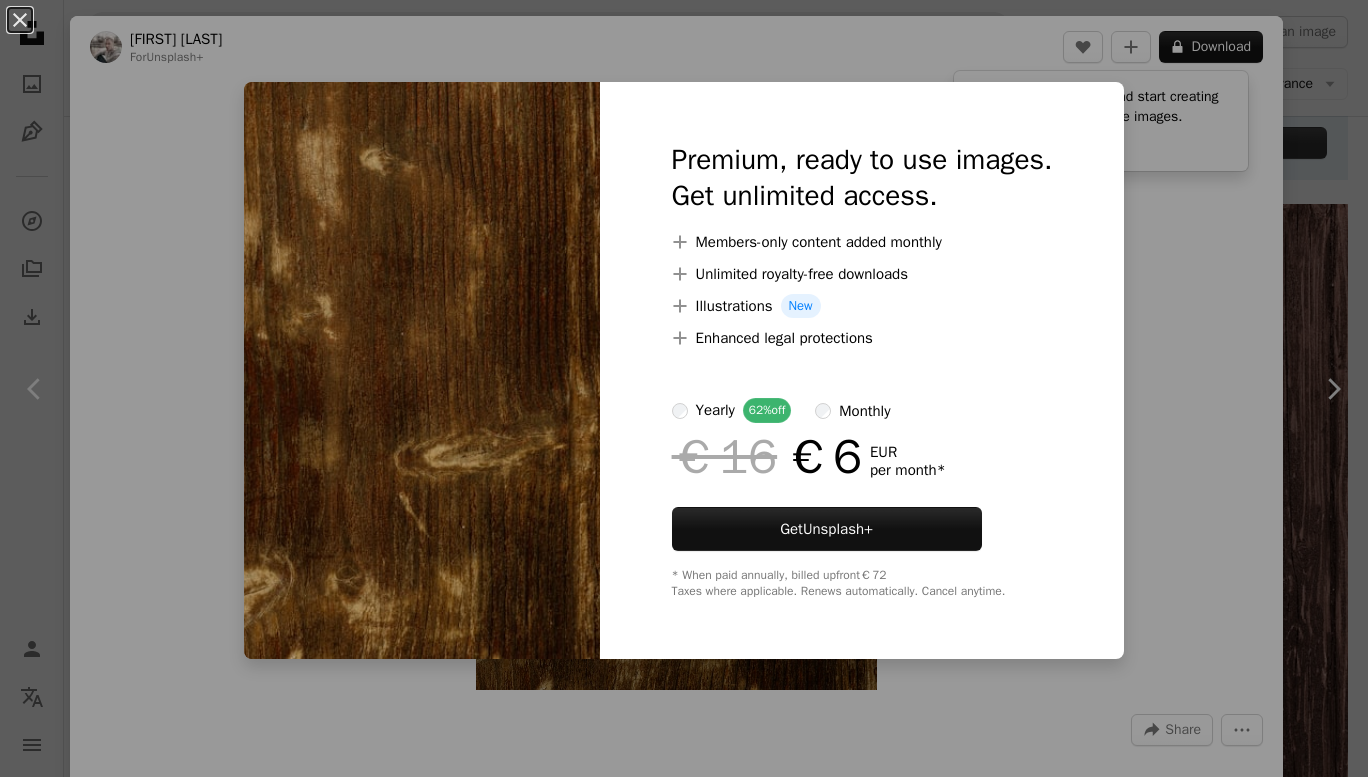 click on "An X shape Premium, ready to use images. Get unlimited access. A plus sign Members-only content added monthly A plus sign Unlimited royalty-free downloads A plus sign Illustrations  New A plus sign Enhanced legal protections yearly 62%  off monthly €16   €6 EUR per month * Get  Unsplash+ * When paid annually, billed upfront  €72 Taxes where applicable. Renews automatically. Cancel anytime." at bounding box center [684, 388] 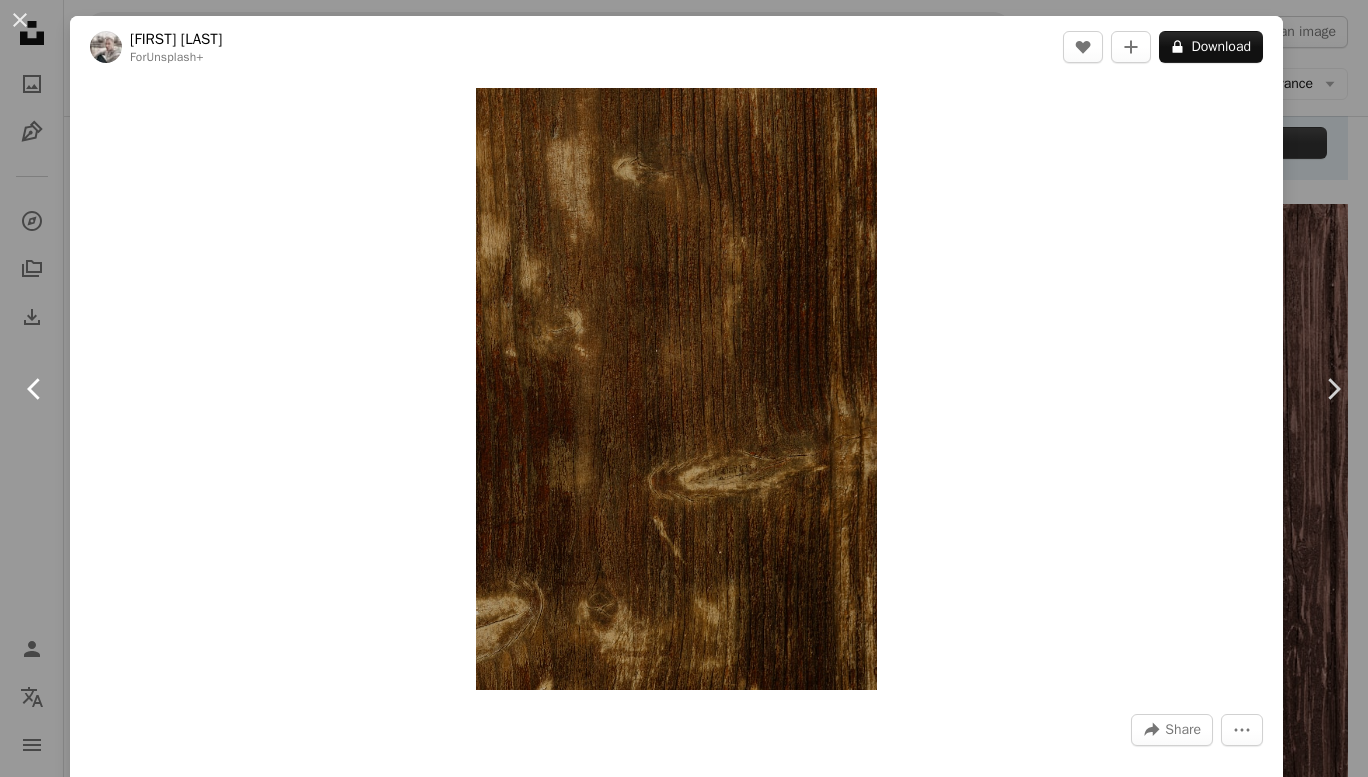 click on "Chevron left" at bounding box center (35, 389) 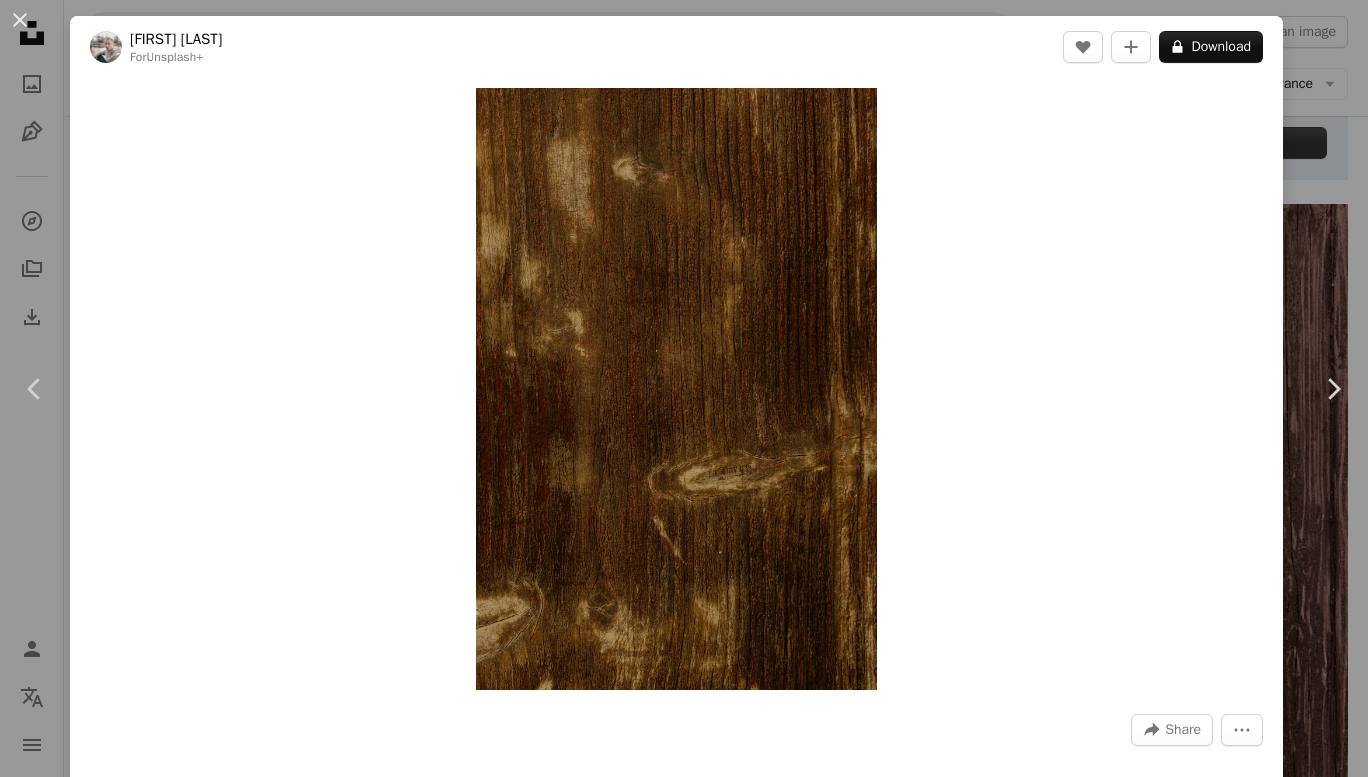 click on "An X shape Chevron left Chevron right [FIRST] [LAST] For  Unsplash+ A heart A plus sign A lock Download Zoom in A forward-right arrow Share More Actions Calendar outlined Published on [MONTH] [DAY], [YEAR] Safety Licensed under the  Unsplash+ License texture architecture pattern wall wood wood texture concrete wallpapers concrete texture backgrounds textures grain wood wall panel old wood texture old wood painted Free images From this series Chevron right Plus sign for Unsplash+ Plus sign for Unsplash+ Plus sign for Unsplash+ Plus sign for Unsplash+ Plus sign for Unsplash+ Plus sign for Unsplash+ Plus sign for Unsplash+ Plus sign for Unsplash+ Plus sign for Unsplash+ Plus sign for Unsplash+ Related images Plus sign for Unsplash+ A heart A plus sign [FIRST] [LAST] For  Unsplash+ A lock Download Plus sign for Unsplash+ A heart A plus sign [FIRST] [LAST] For  Unsplash+ A lock Download Plus sign for Unsplash+ A heart A plus sign [FIRST] [LAST] For  Unsplash+ A lock Download Plus sign for Unsplash+ A heart A plus sign For" at bounding box center (684, 388) 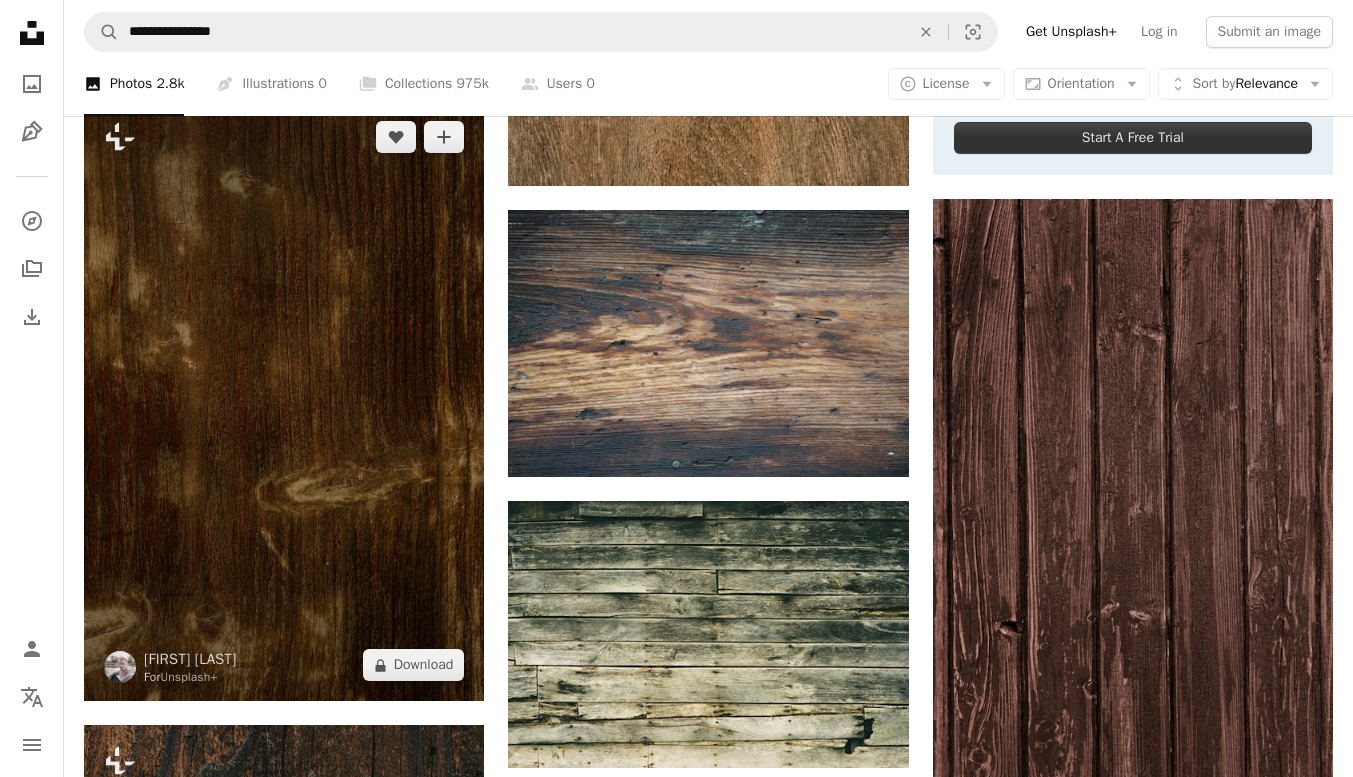 scroll, scrollTop: 1332, scrollLeft: 0, axis: vertical 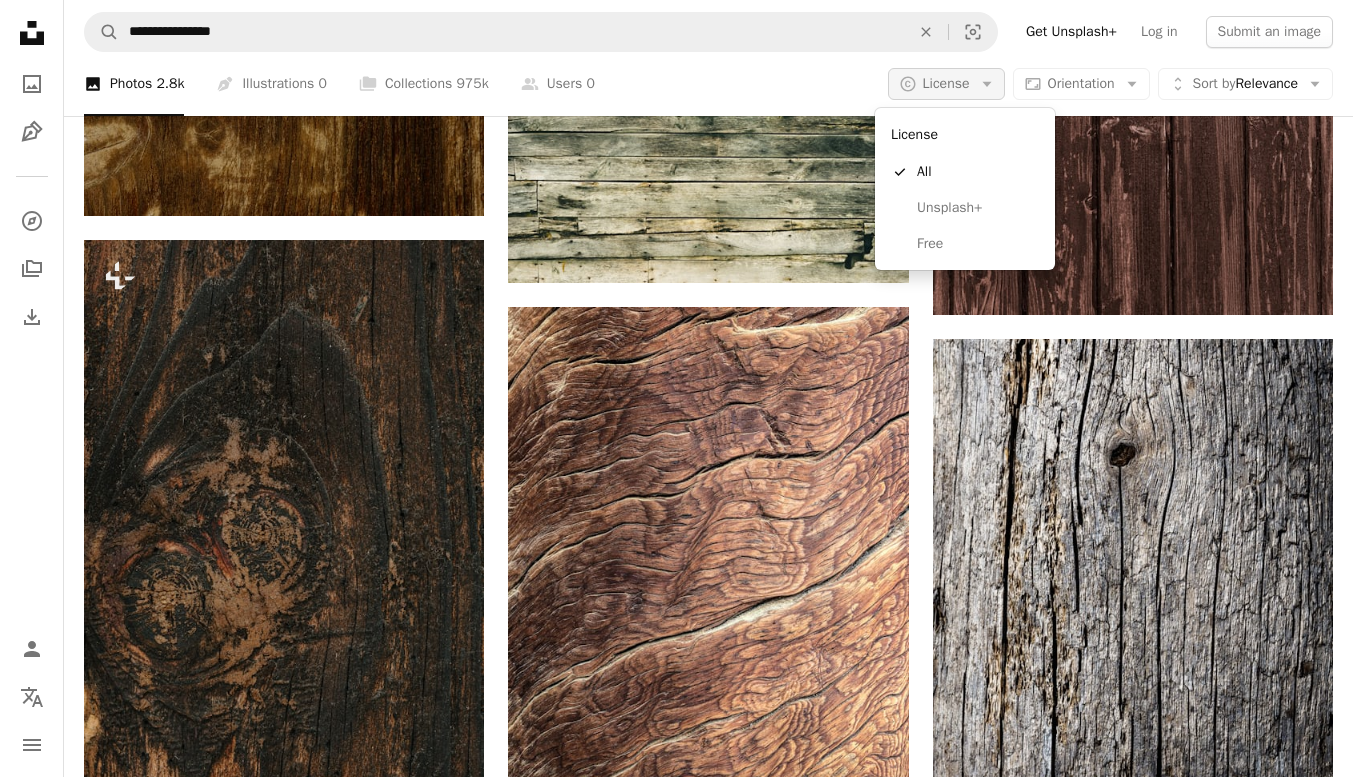 click on "Arrow down" 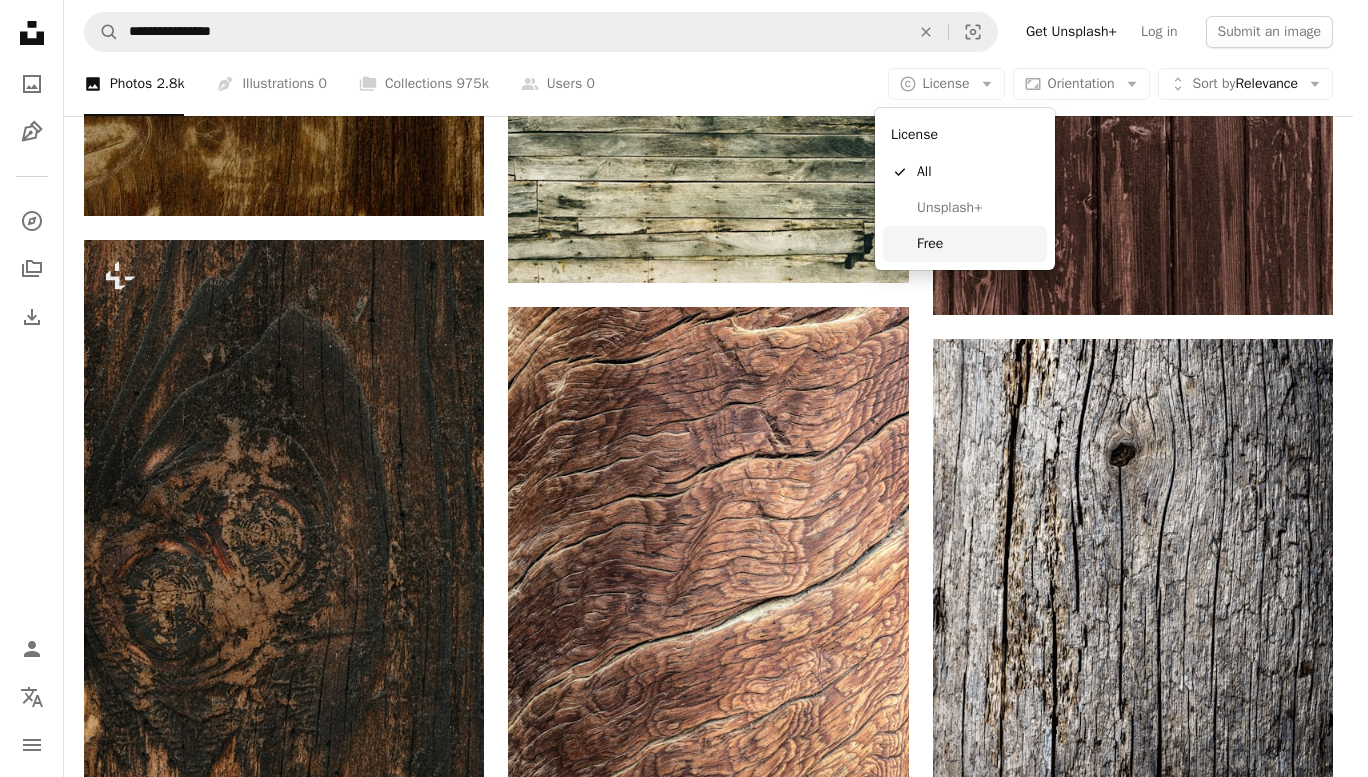 click on "Free" at bounding box center [978, 244] 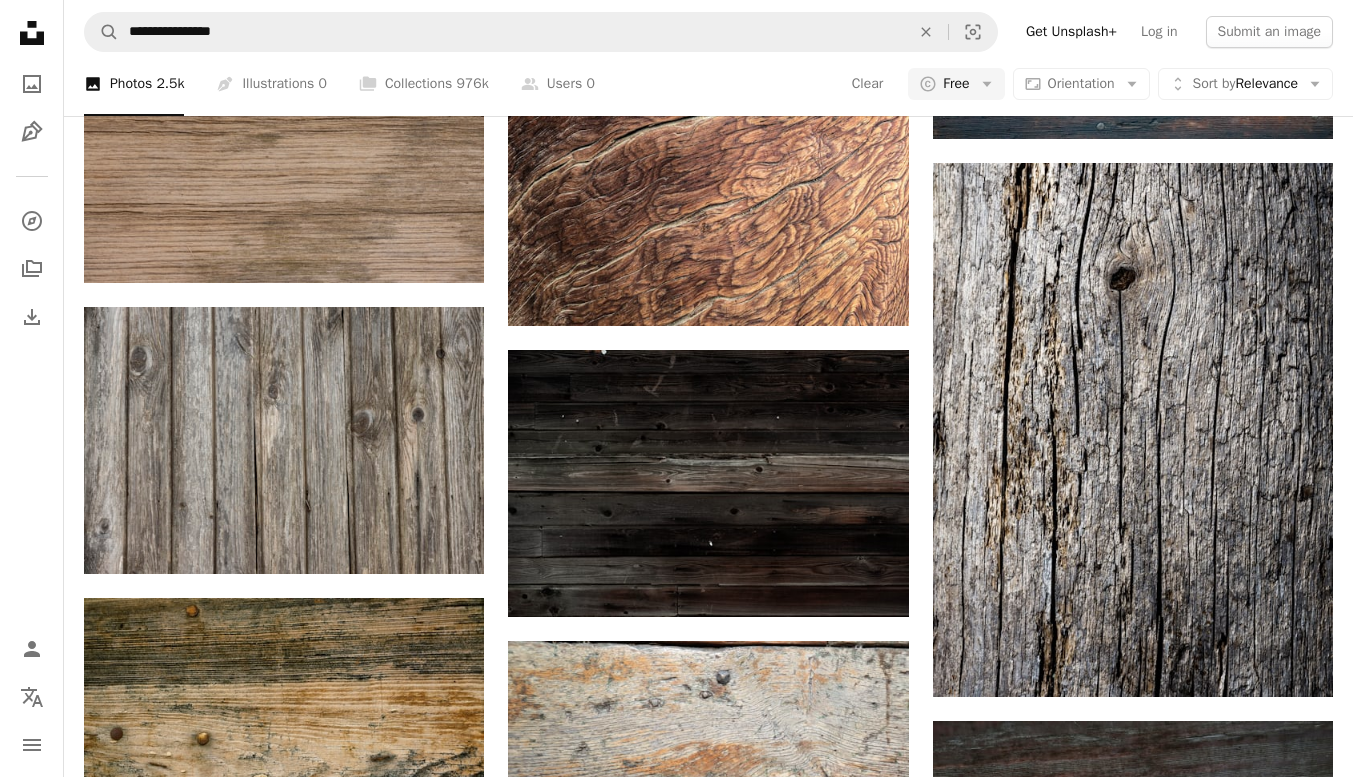 scroll, scrollTop: 1525, scrollLeft: 0, axis: vertical 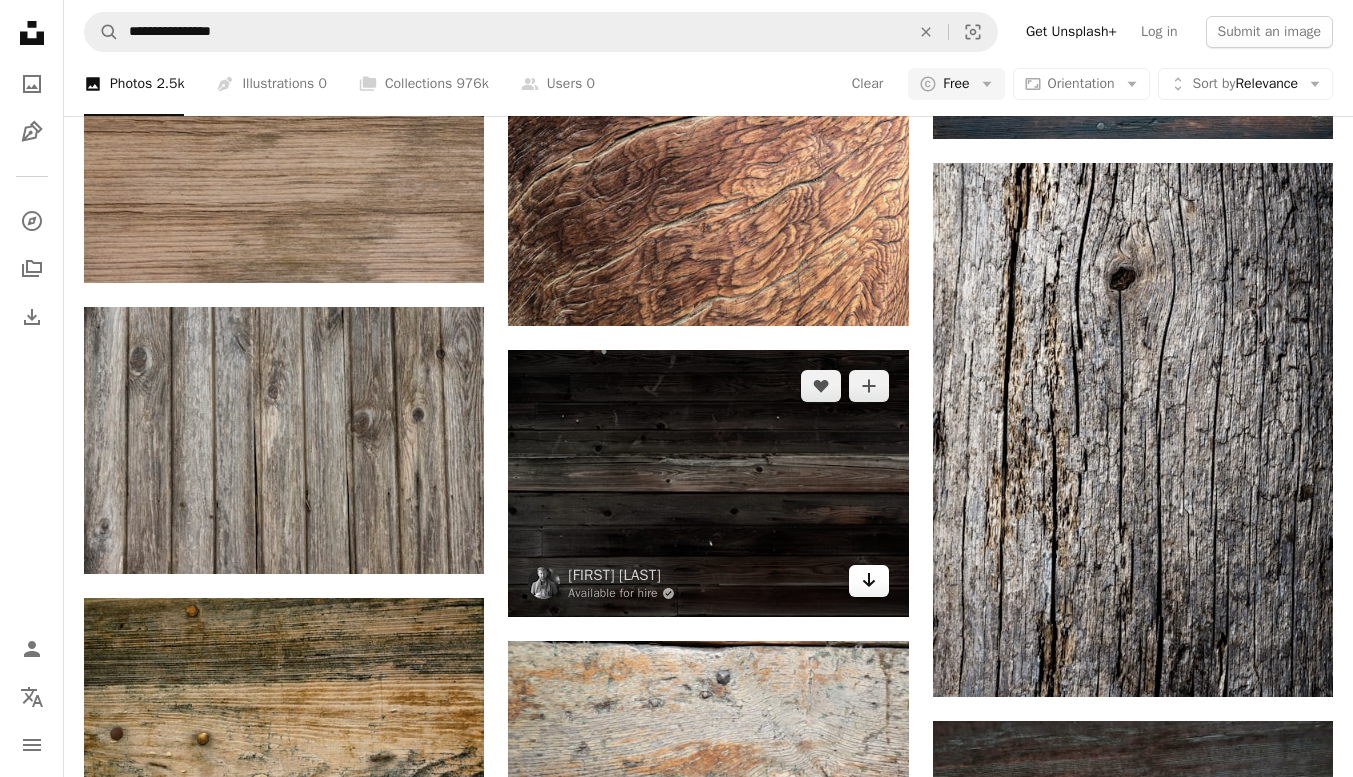 click on "Arrow pointing down" 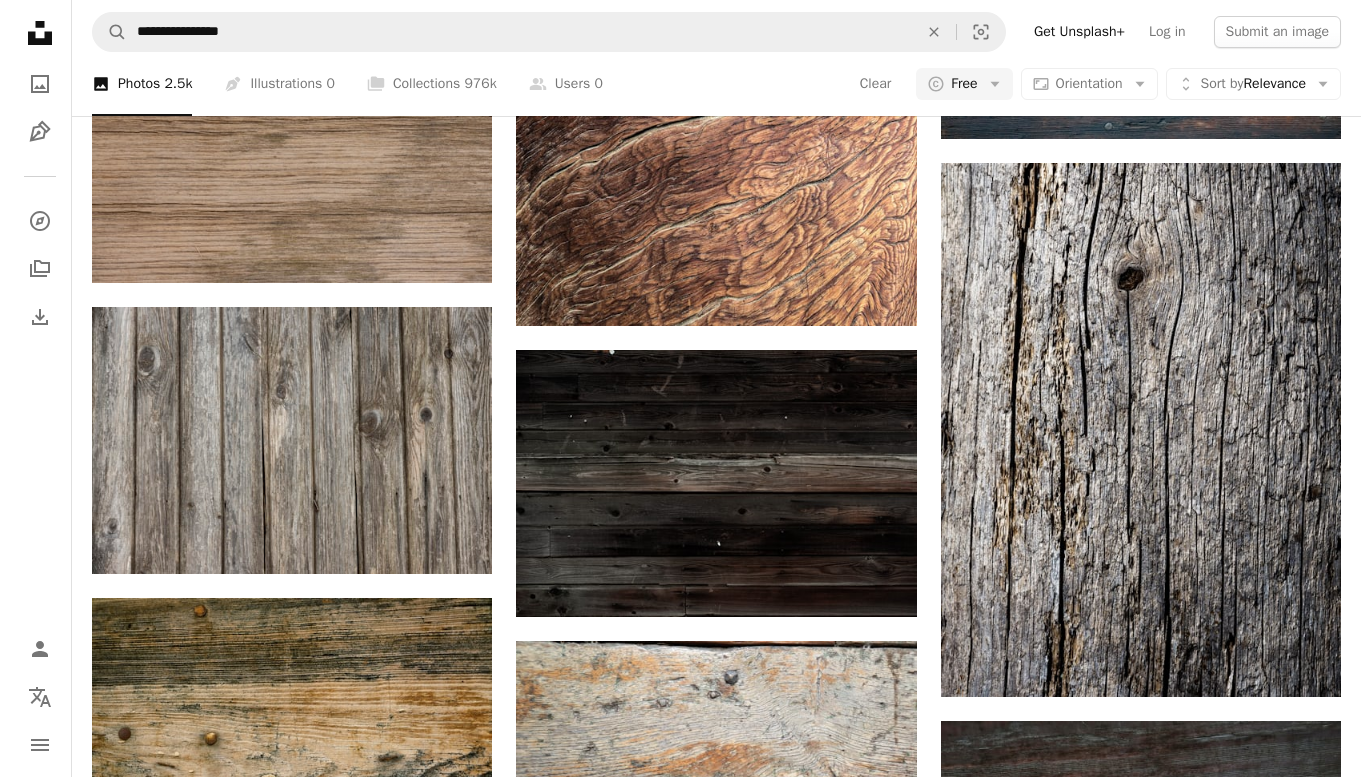 scroll, scrollTop: 321, scrollLeft: 0, axis: vertical 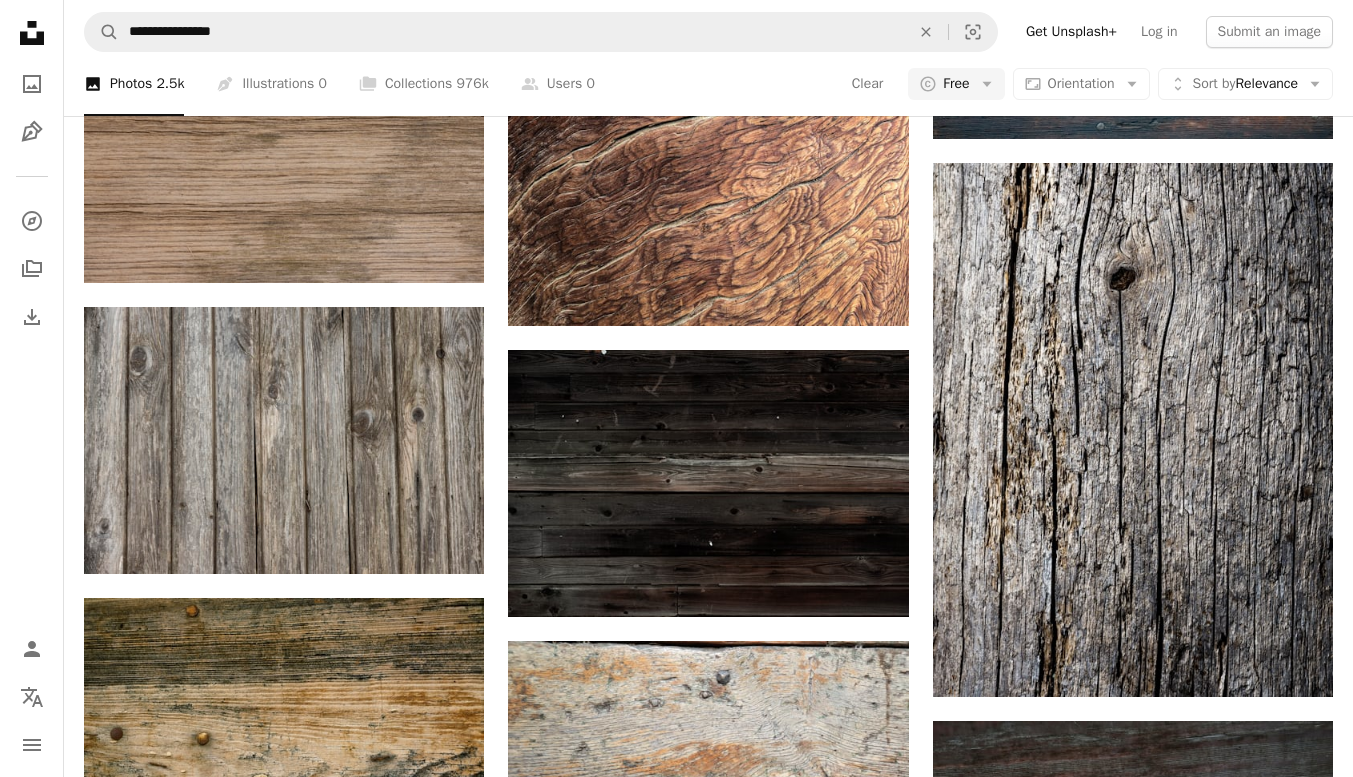 click at bounding box center [708, -533] 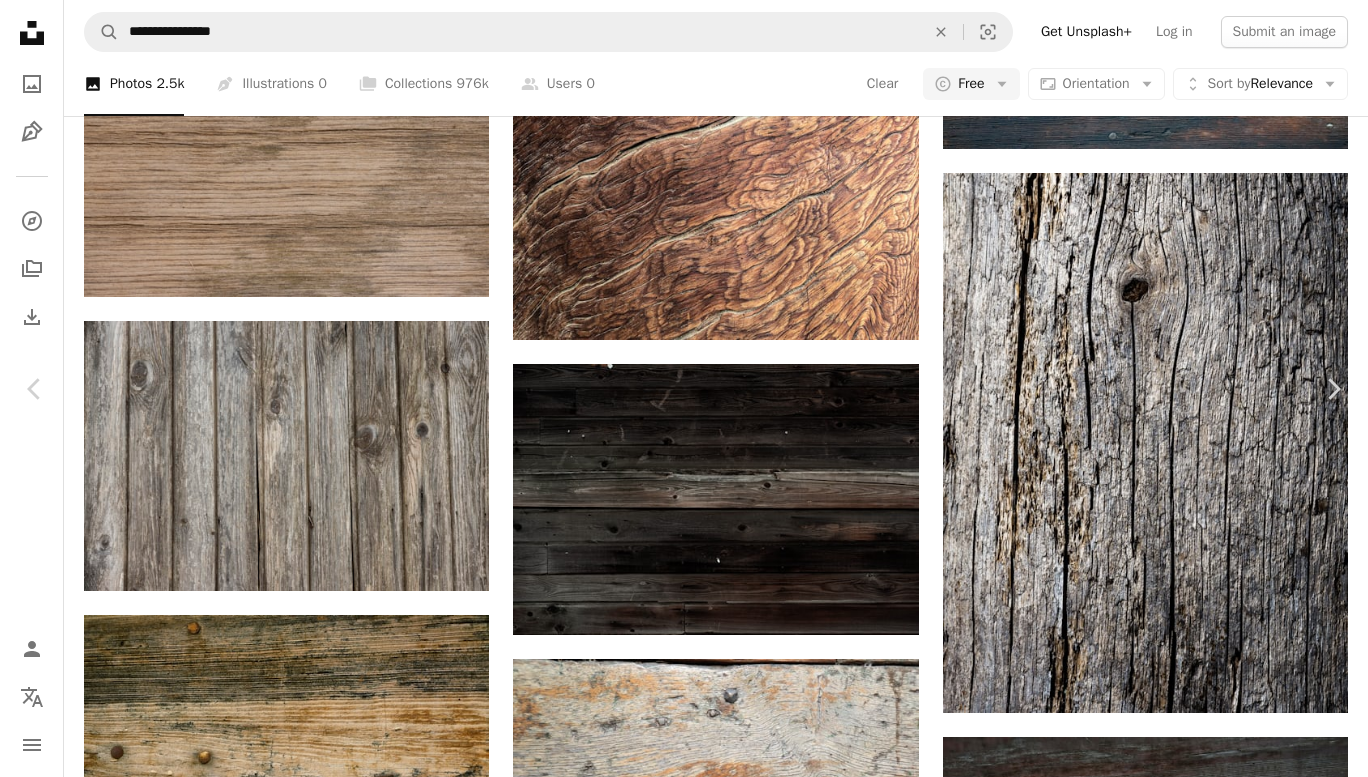 scroll, scrollTop: 1139, scrollLeft: 0, axis: vertical 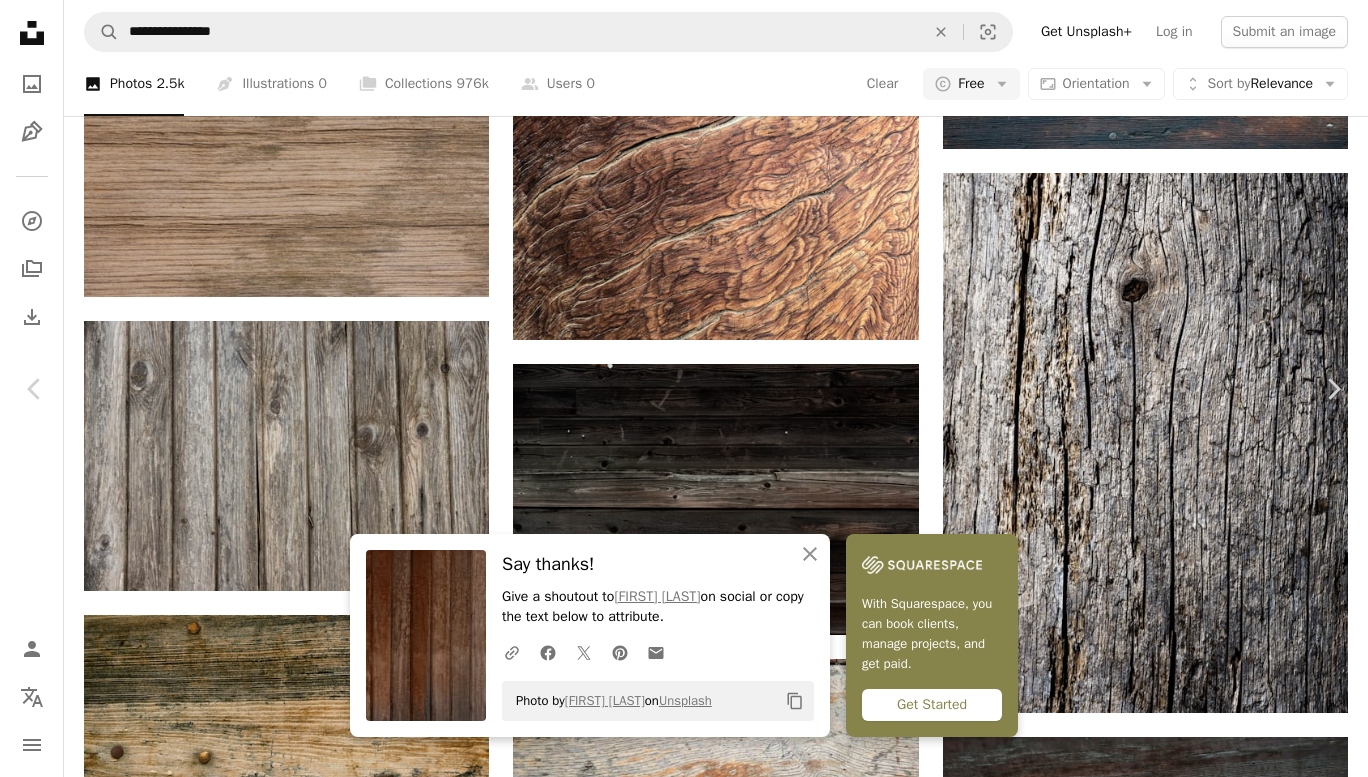 click at bounding box center [676, 3074] 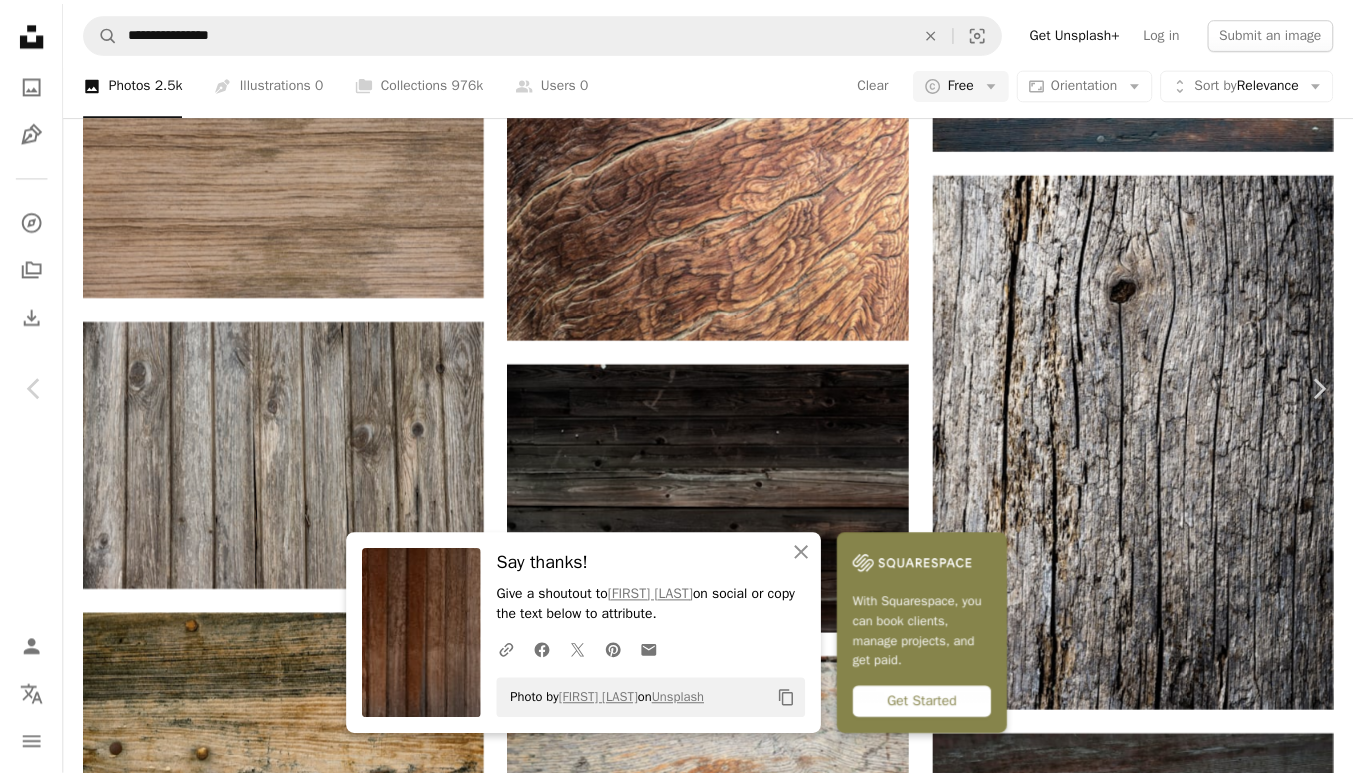 scroll, scrollTop: 0, scrollLeft: 0, axis: both 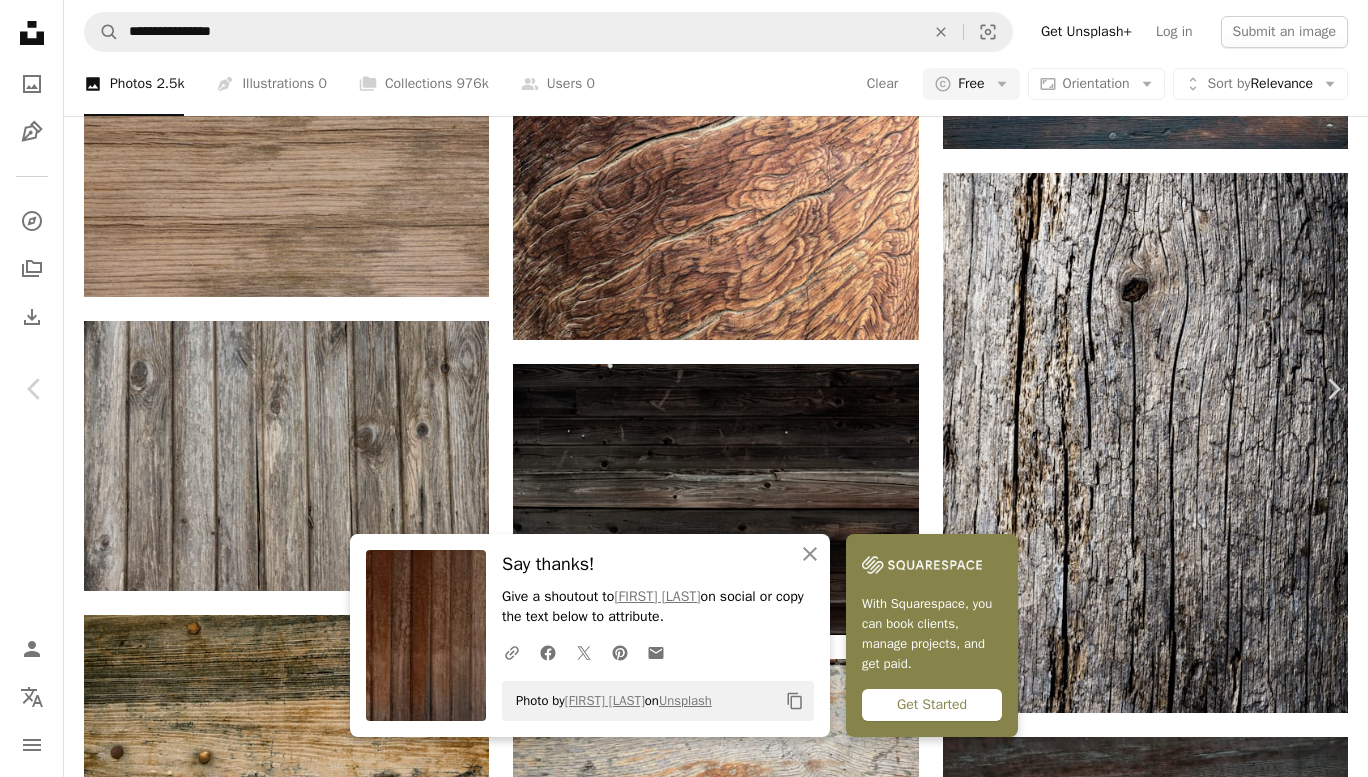 click on "A lock Download" at bounding box center [1211, 2850] 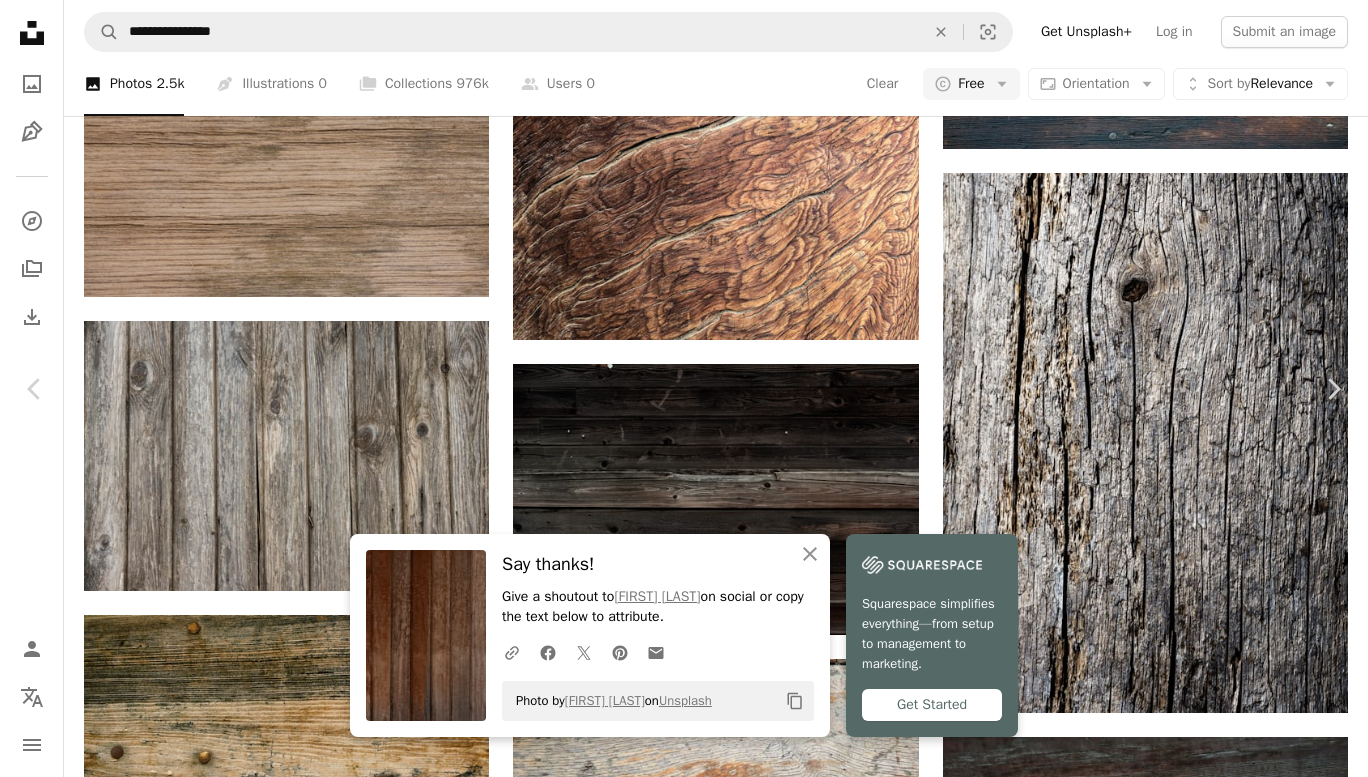 click on "An X shape An X shape Close Say thanks! Give a shoutout to [FIRST] [LAST] on social or copy the text below to attribute. A URL sharing icon (chains) Facebook icon X (formerly Twitter) icon Pinterest icon An envelope Photo by [FIRST] [LAST] on  Unsplash
Copy content Squarespace simplifies everything—from setup to management to marketing. Get Started Premium, ready to use images. Get unlimited access. A plus sign Members-only content added monthly A plus sign Unlimited royalty-free downloads A plus sign Illustrations  New A plus sign Enhanced legal protections yearly 62%  off monthly €16   €6 EUR per month * Get  Unsplash+ * When paid annually, billed upfront  €72 Taxes where applicable. Renews automatically. Cancel anytime." at bounding box center [684, 3191] 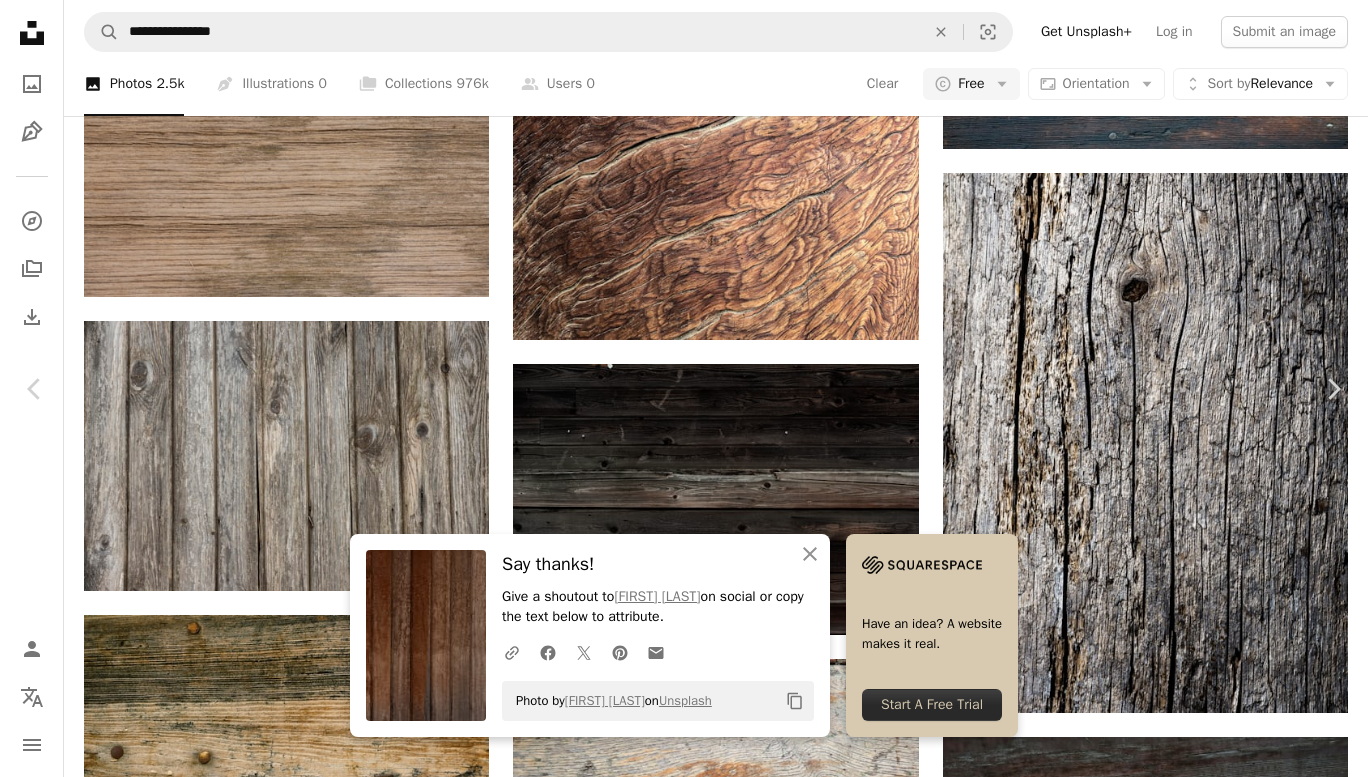 click on "An X shape Chevron left Chevron right An X shape Close Say thanks! Give a shoutout to [FIRST] [LAST] on social or copy the text below to attribute. A URL sharing icon (chains) Facebook icon X (formerly Twitter) icon Pinterest icon An envelope Photo by [FIRST] [LAST] on  Unsplash
Copy content Have an idea? A website makes it real. Start A Free Trial Curated Lifestyle For  Unsplash+ A heart A plus sign A lock Download Zoom in A forward-right arrow Share More Actions Calendar outlined Published on [MONTH] [DAY], [YEAR] Camera NIKON CORPORATION, NIKON D810 Safety Licensed under the  Unsplash+ License abstract pattern photography furniture table backgrounds horizontal flooring wood grain material interior decor simplicity symmetry no people copy space hardwood floor rough ornate Creative Commons images Related images Plus sign for Unsplash+ A heart A plus sign [FIRST] [LAST] For  Unsplash+ A lock Download Plus sign for Unsplash+ A heart A plus sign Curated Lifestyle For  Unsplash+ A lock Download A heart For  For" at bounding box center [684, 3191] 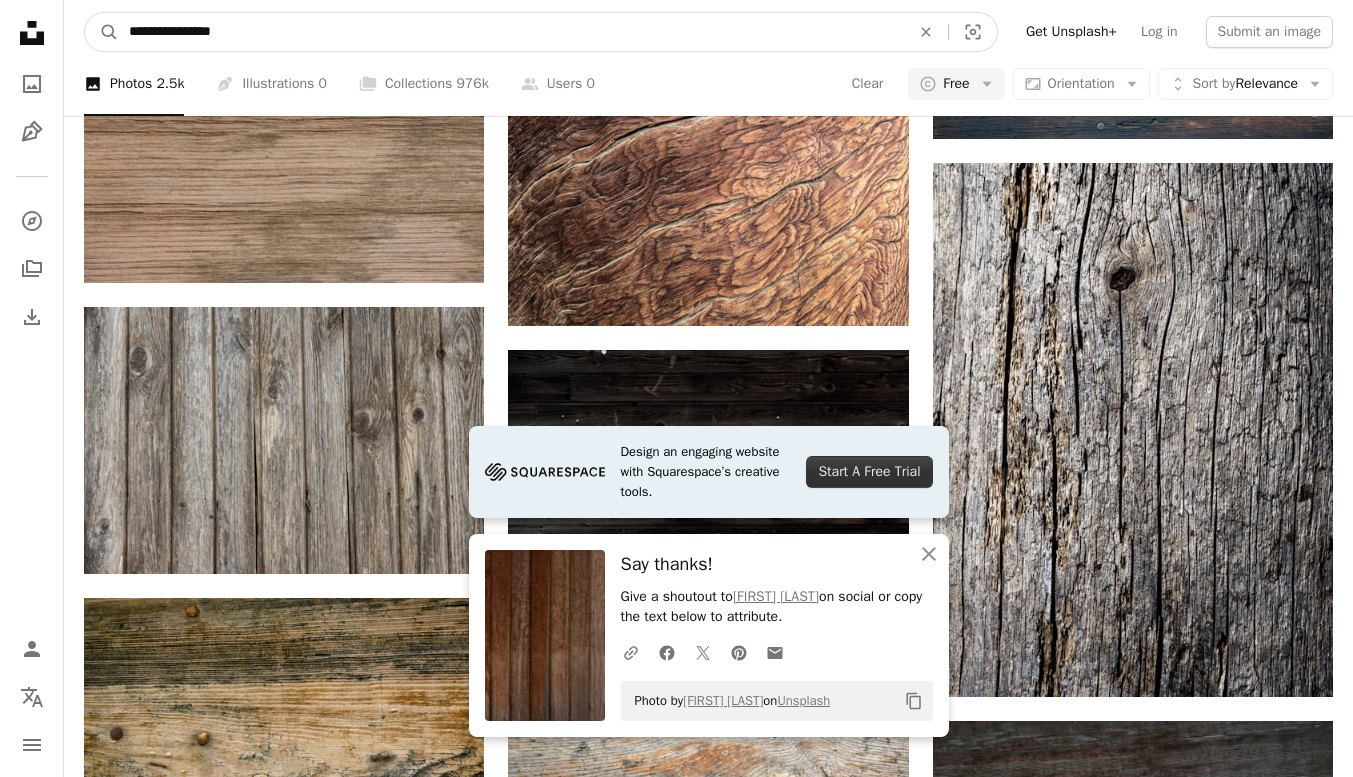 click on "**********" at bounding box center (511, 32) 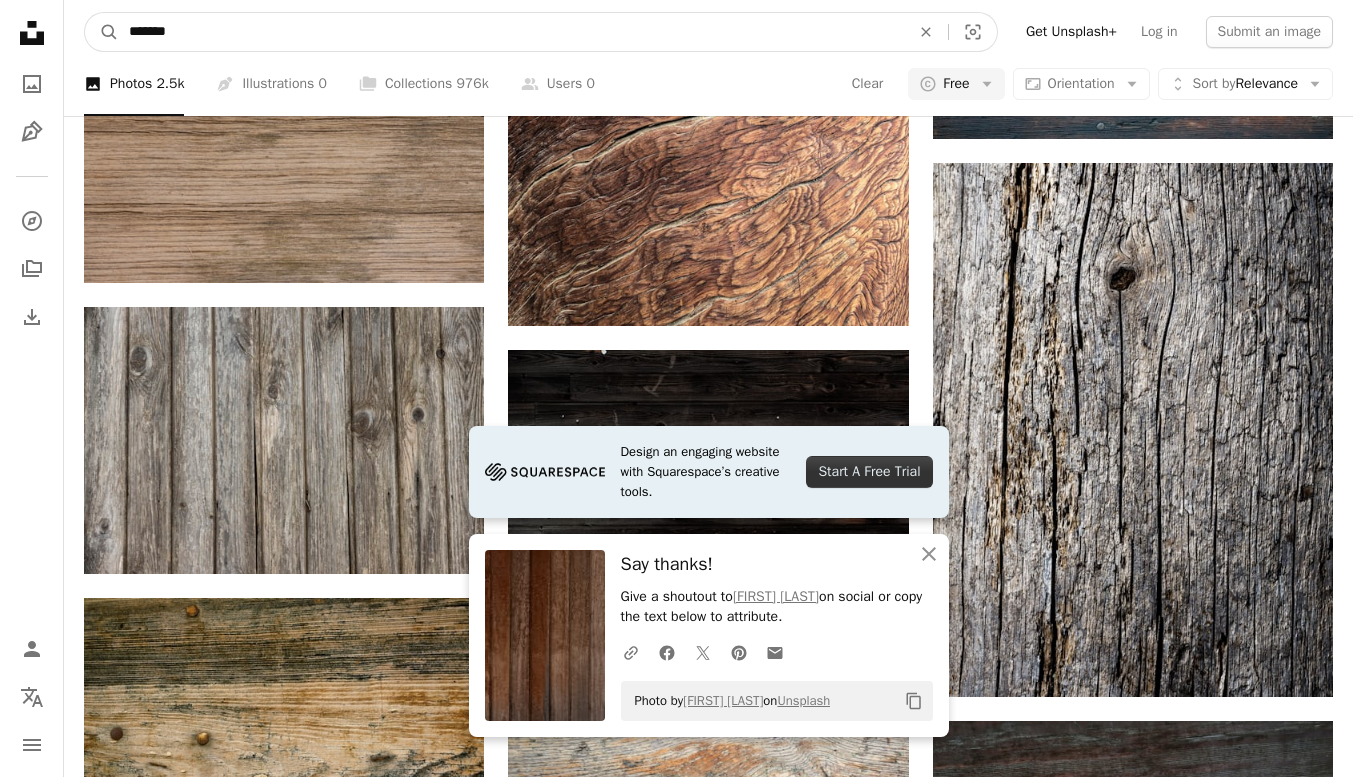 type on "*******" 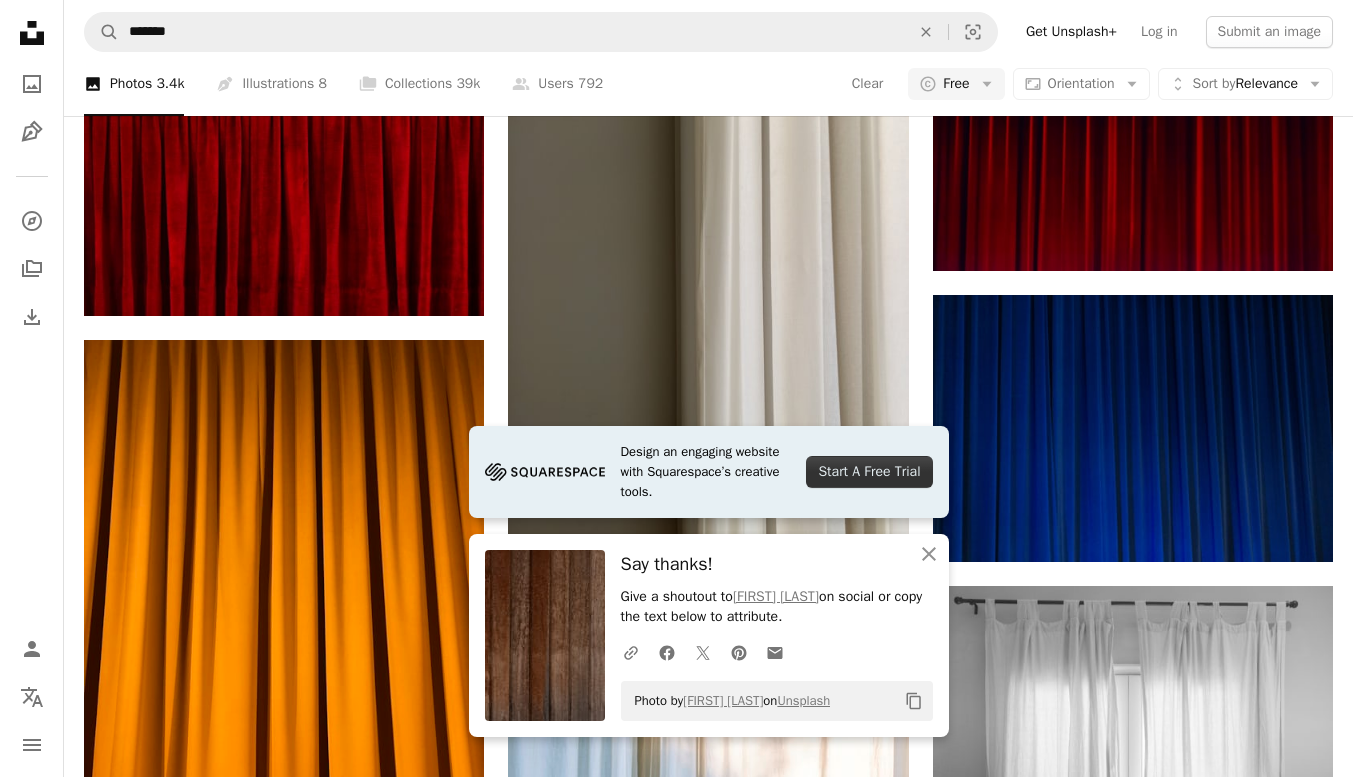 scroll, scrollTop: 389, scrollLeft: 0, axis: vertical 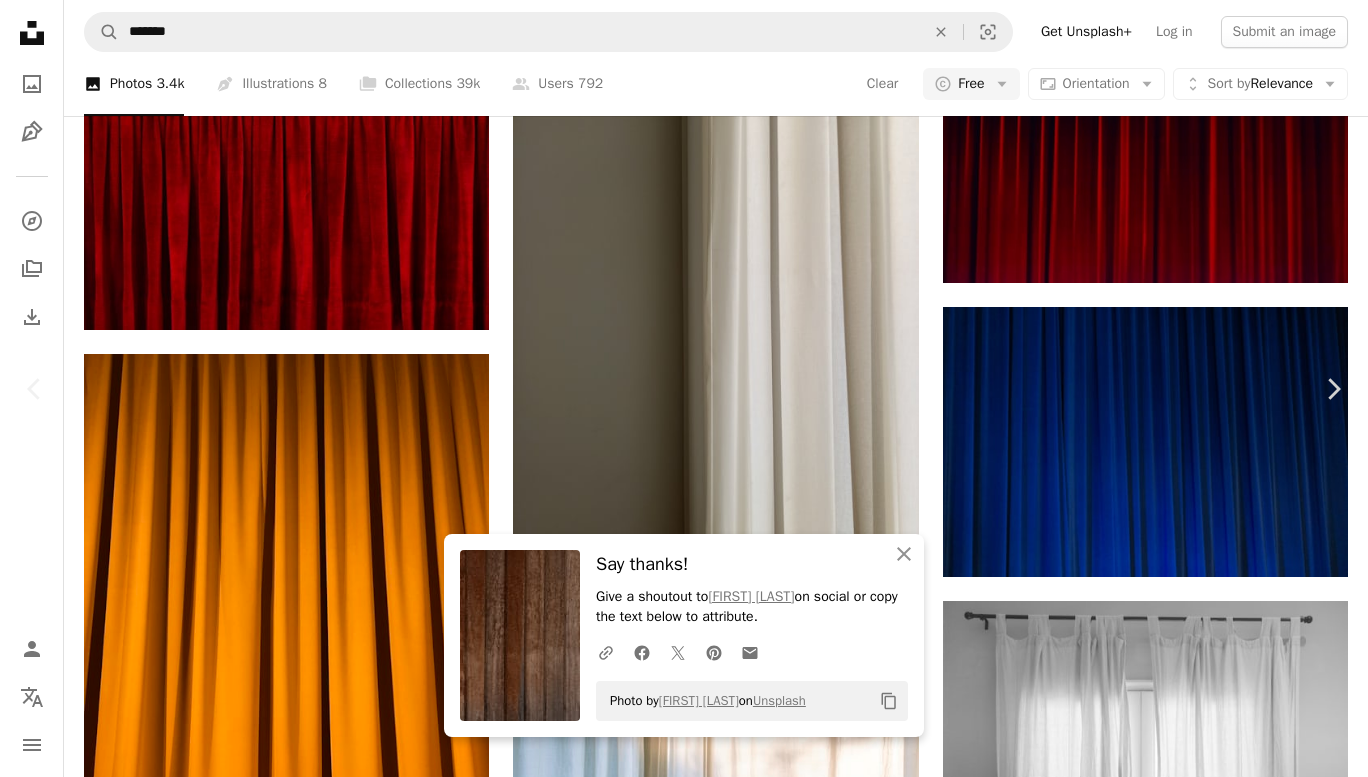 click on "Download free" at bounding box center (1173, 3792) 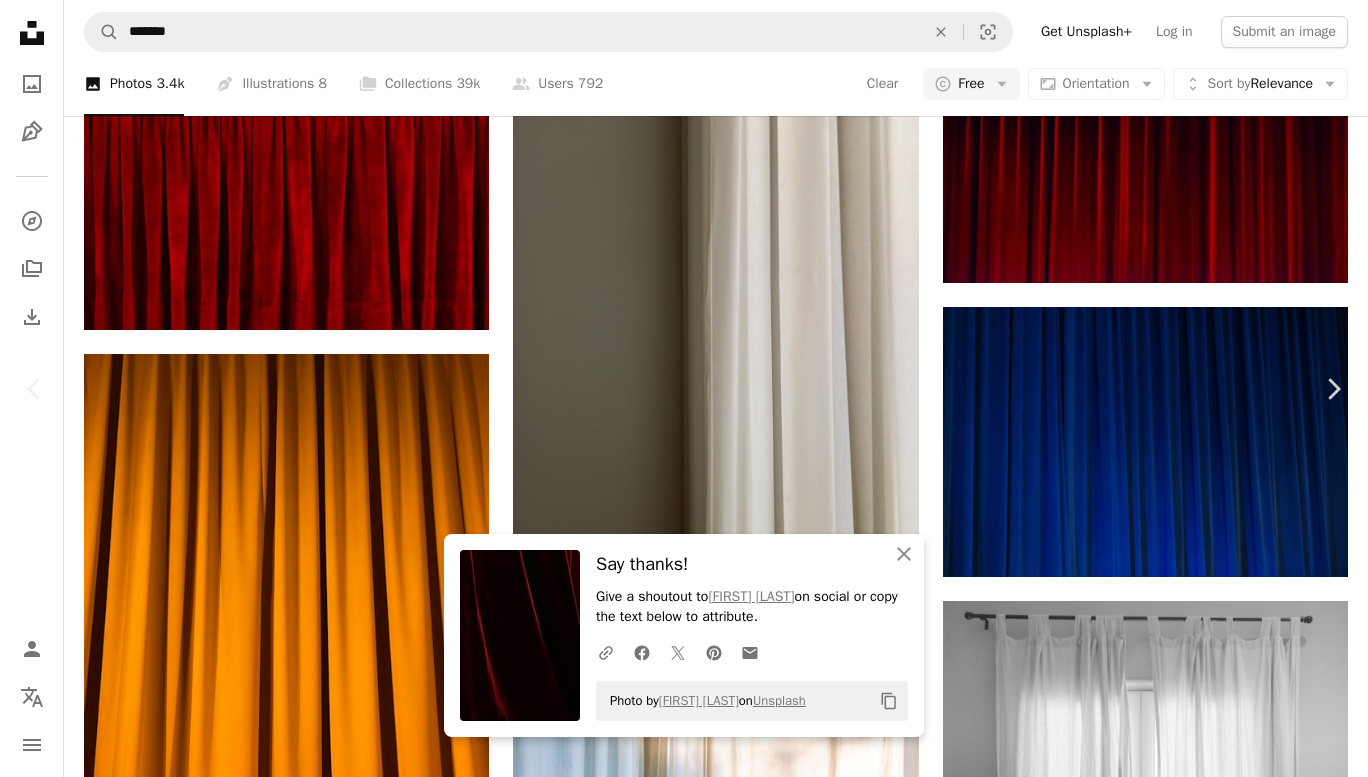 click on "An X shape Chevron left Chevron right An X shape Close Say thanks! Give a shoutout to [FIRST] [LAST] on social or copy the text below to attribute. A URL sharing icon (chains) Facebook icon X (formerly Twitter) icon Pinterest icon An envelope Photo by [FIRST] [LAST] on Unsplash
Copy content [FIRST] [LAST] A heart A plus sign Download free Chevron down Zoom in Views 5,550,021 Downloads 73,269 Featured in Photos A forward-right arrow Share Info icon Info More Actions Calendar outlined Published on [MONTH] [DAY], [YEAR] Camera Canon, PowerShot G1 X Safety Free to use under the Unsplash License pattern red curtain background texture black home decor Creative Commons images Browse premium related images on iStock  |  Save 20% with code UNSPLASH20 View more on iStock  ↗ Related images A heart A plus sign [FIRST] [LAST] For  Unsplash+ A lock Download A heart A plus sign [FIRST] [LAST] Available for hire Arrow pointing down A heart" at bounding box center (684, 4133) 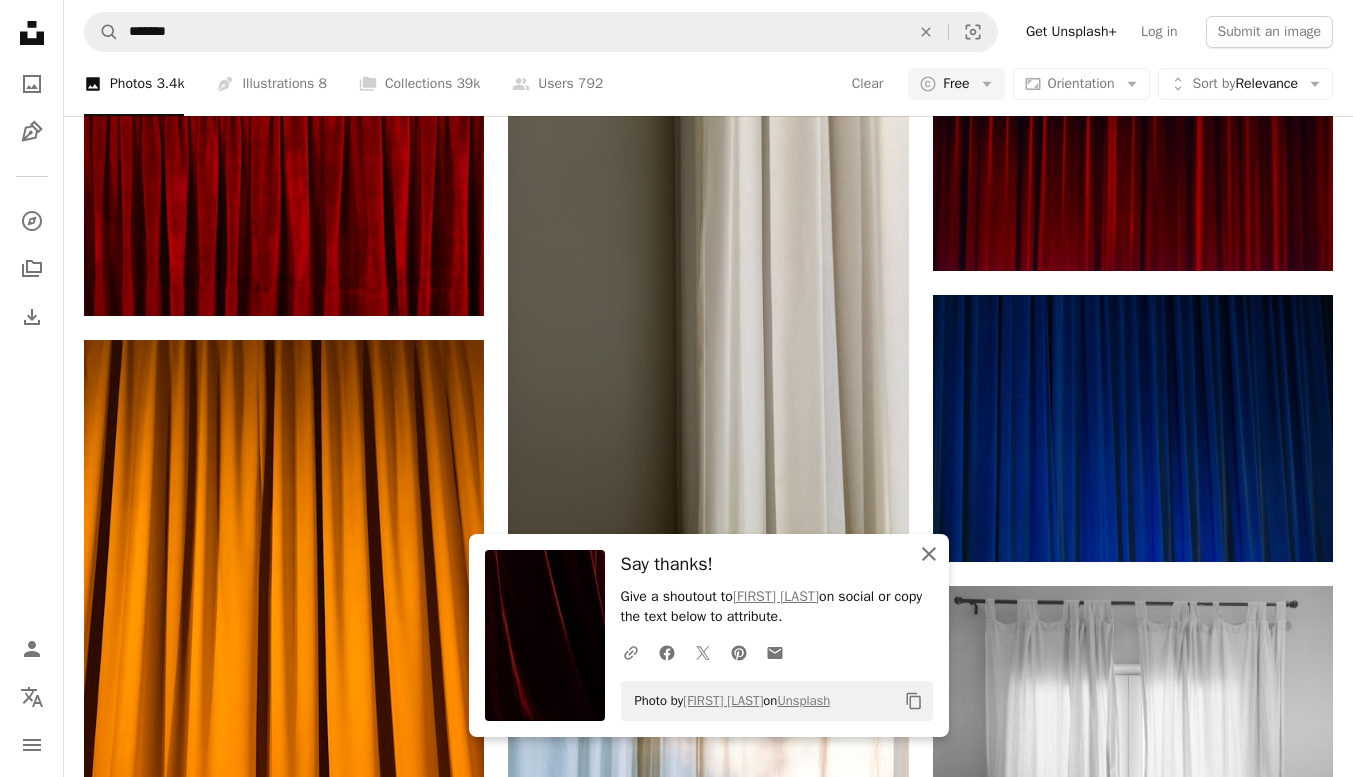 click on "An X shape" 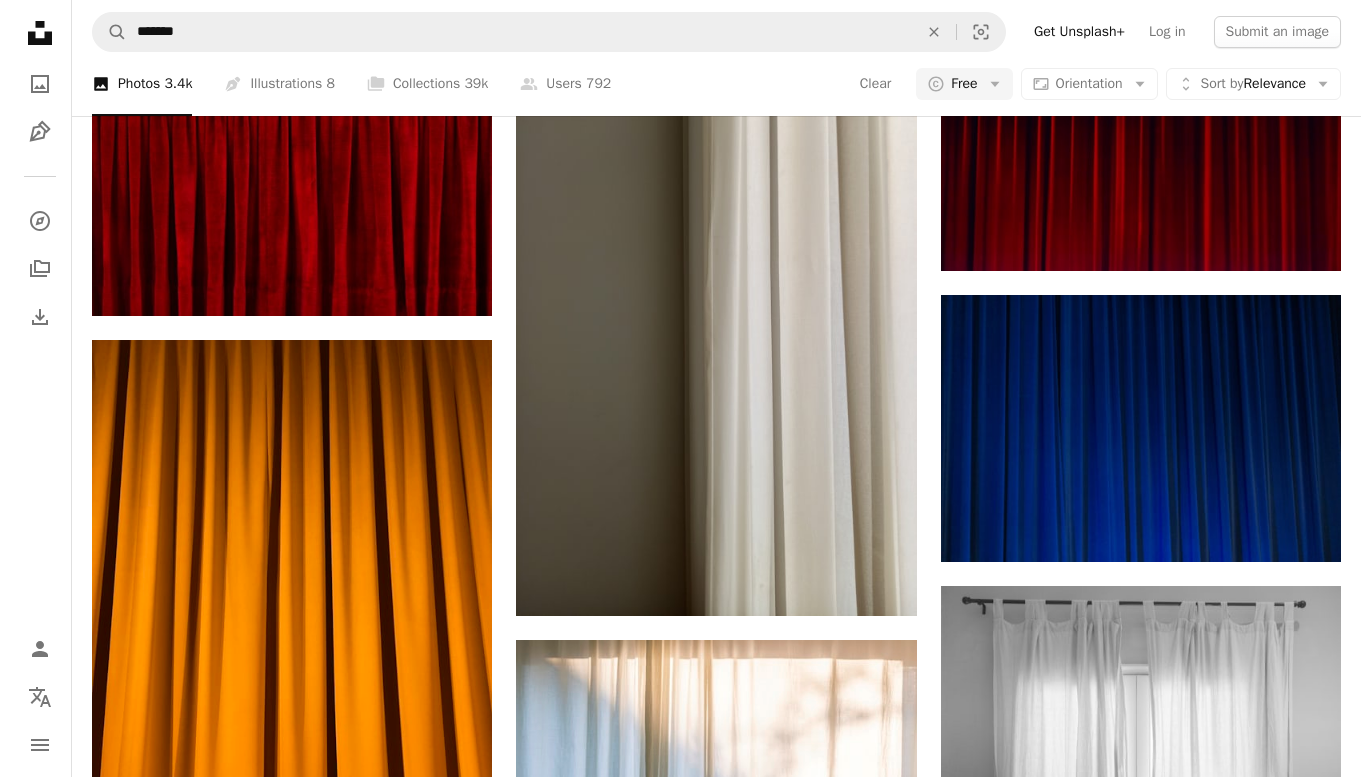 scroll, scrollTop: 1788, scrollLeft: 0, axis: vertical 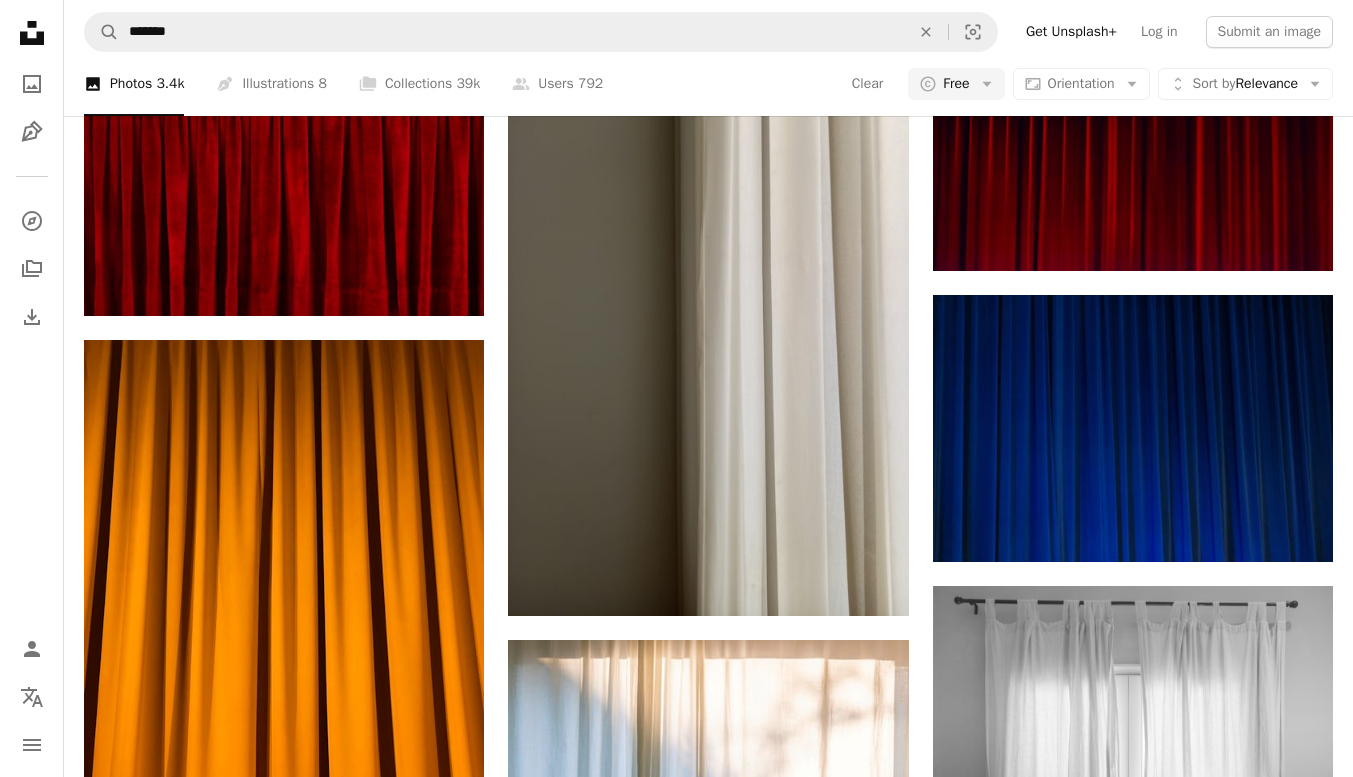 click at bounding box center [284, 1031] 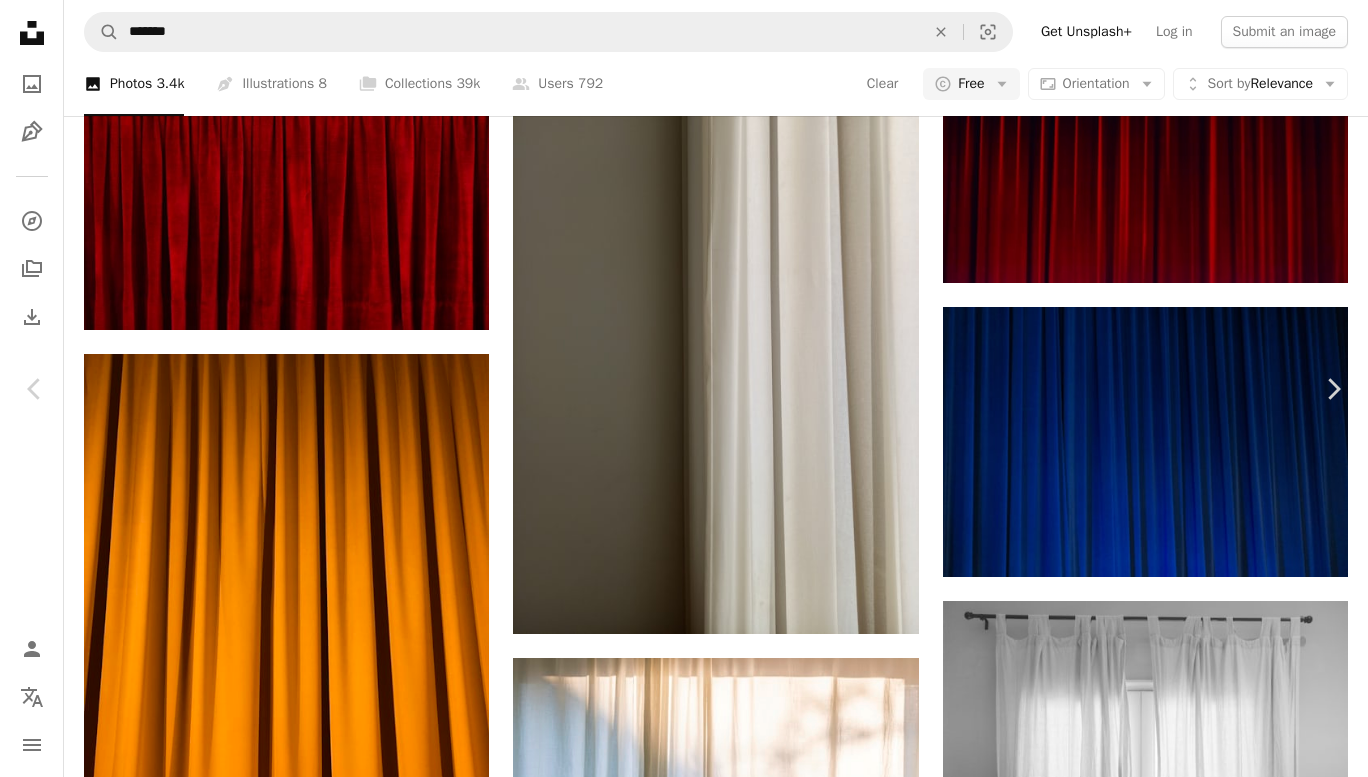 scroll, scrollTop: 4610, scrollLeft: 0, axis: vertical 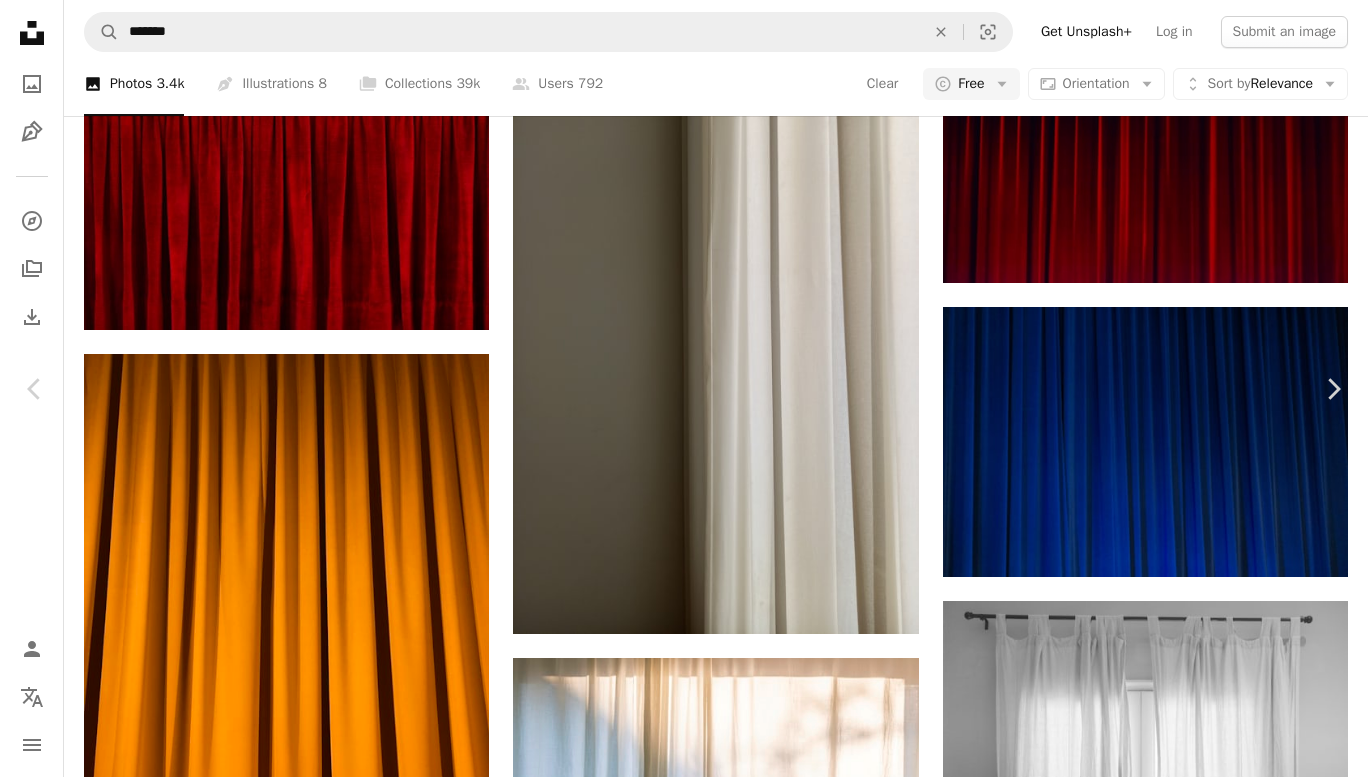 click on "A lock Download" at bounding box center (1211, 6990) 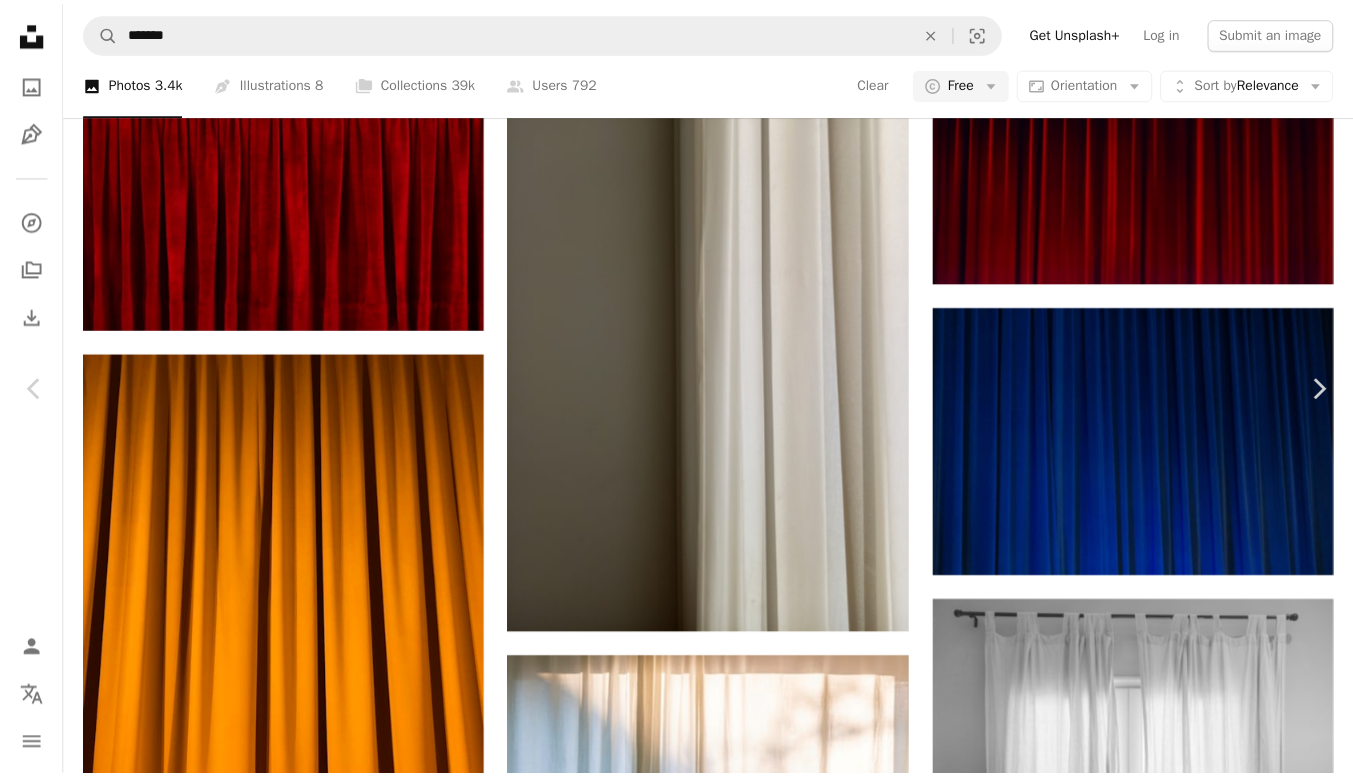 scroll, scrollTop: 0, scrollLeft: 0, axis: both 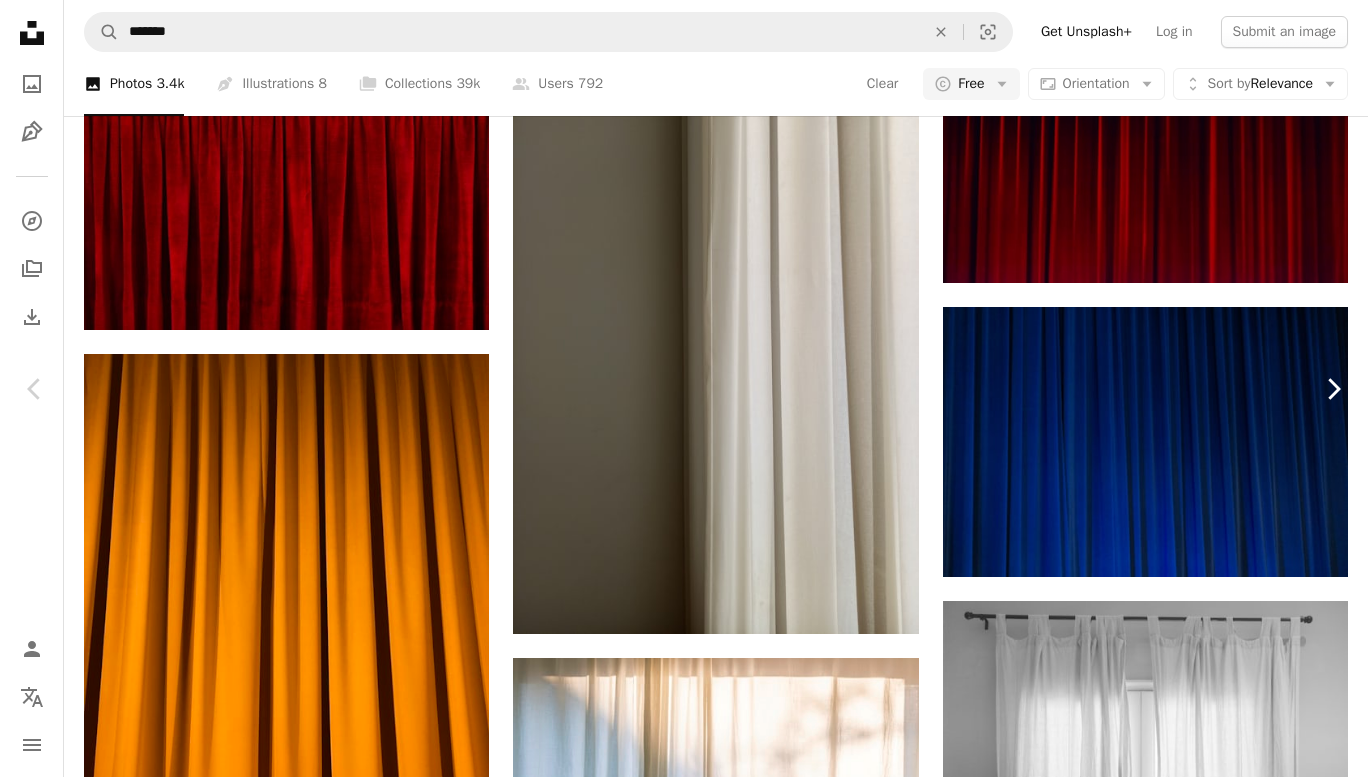 click on "Chevron right" at bounding box center (1333, 389) 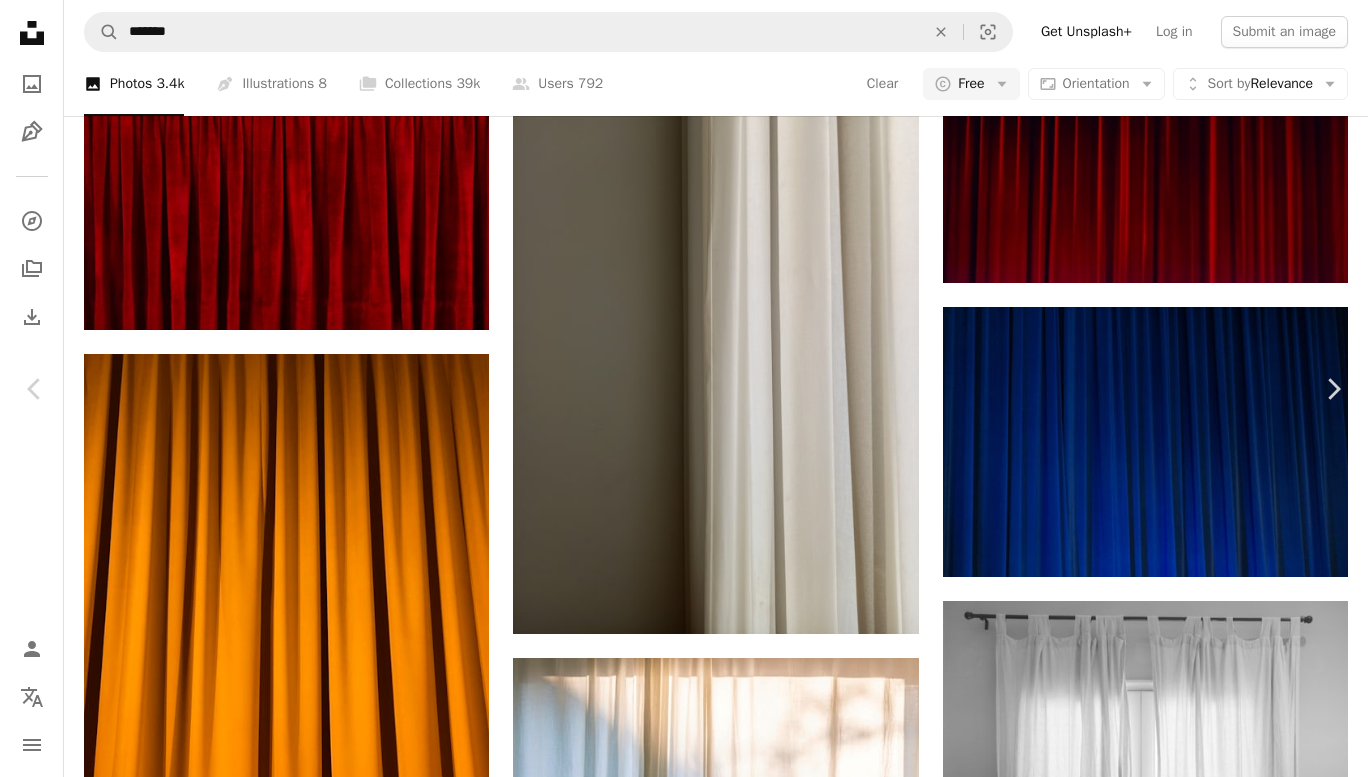 click on "An X shape Chevron left Chevron right [FIRST] [LAST] For  Unsplash+ A heart A plus sign A lock Download Zoom in A forward-right arrow Share More Actions Calendar outlined Published on [MONTH] [DAY], [YEAR] Safety Licensed under the  Unsplash+ License light minimalist fabric neutral curtains modern interior interiors neutral color drapes neutral tones furnishings Creative Commons images From this series Chevron right Plus sign for Unsplash+ Plus sign for Unsplash+ Plus sign for Unsplash+ Plus sign for Unsplash+ Plus sign for Unsplash+ Plus sign for Unsplash+ Plus sign for Unsplash+ Plus sign for Unsplash+ Plus sign for Unsplash+ Plus sign for Unsplash+ Related images Plus sign for Unsplash+ A heart A plus sign [FIRST] [LAST] For  Unsplash+ A lock Download Plus sign for Unsplash+ A heart A plus sign mk. s For  Unsplash+ A lock Download Plus sign for Unsplash+ A heart A plus sign Pablo Merchán Montes For  Unsplash+ A lock Download Plus sign for Unsplash+ A heart A plus sign Mathilde Langevin For  Unsplash+ A heart" at bounding box center (684, 7331) 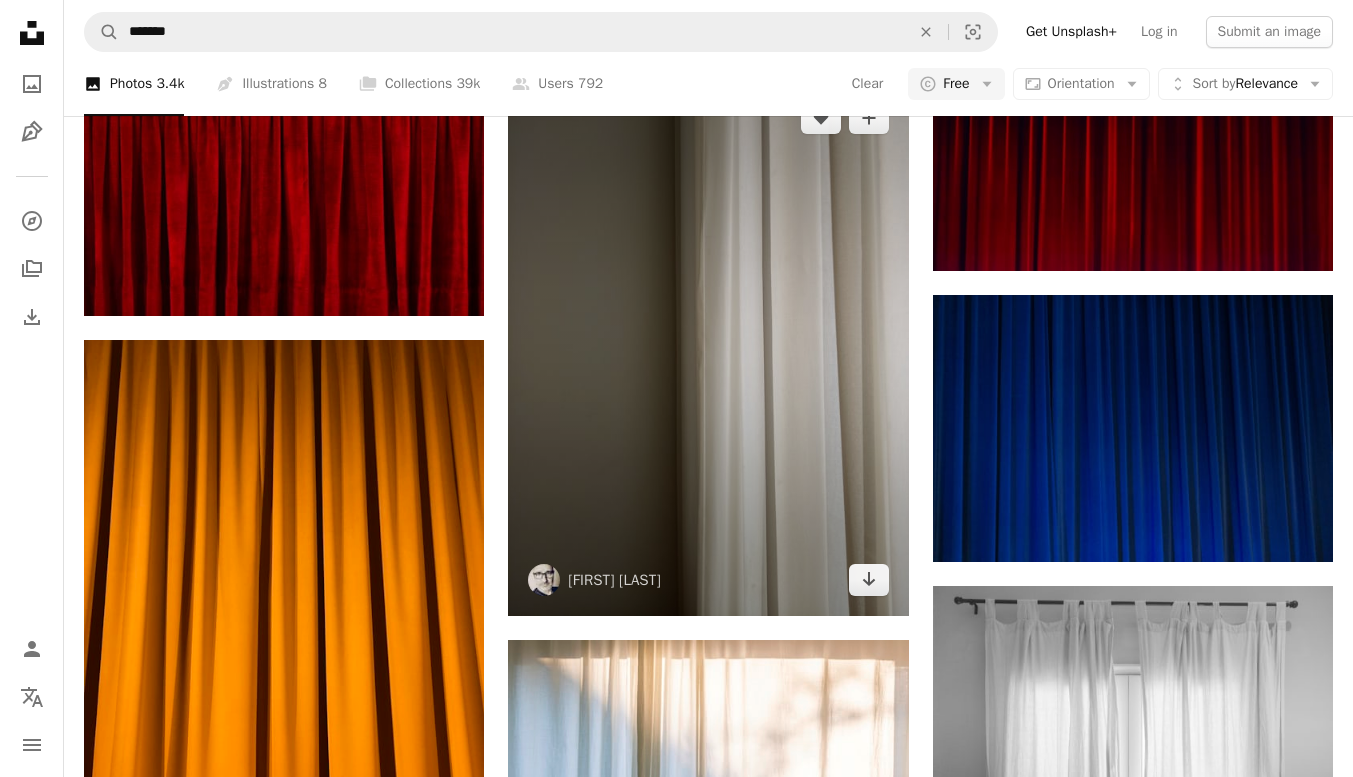 scroll, scrollTop: 1876, scrollLeft: 0, axis: vertical 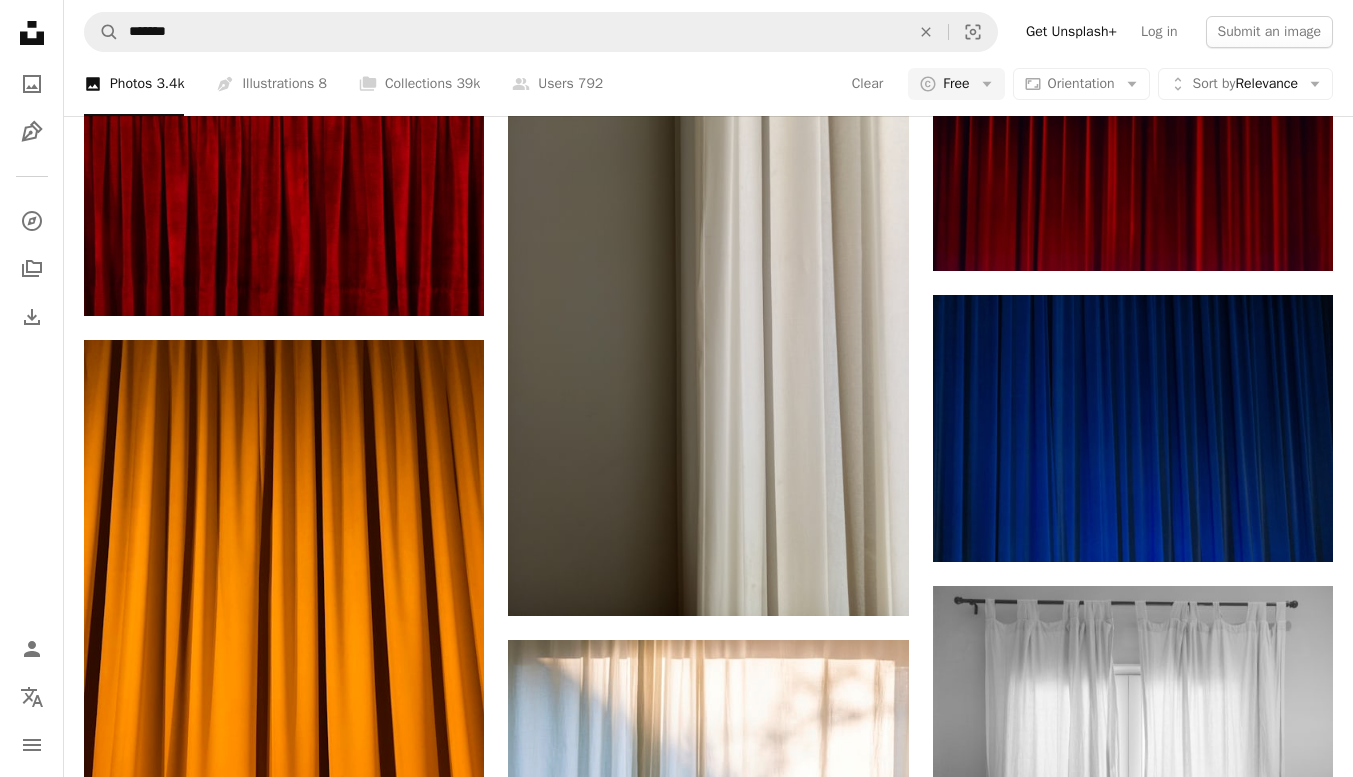 click at bounding box center [284, 1031] 